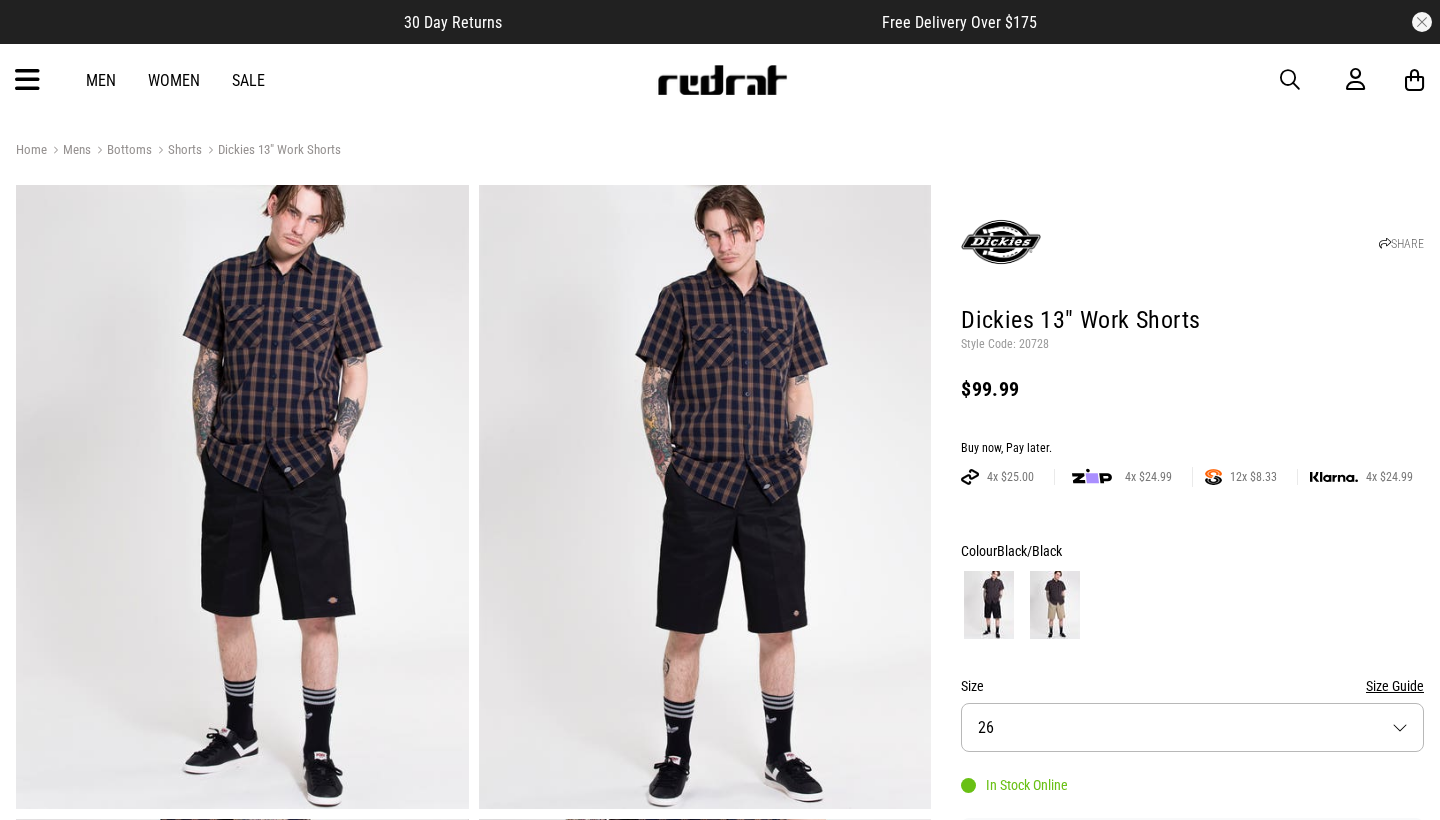 scroll, scrollTop: 217, scrollLeft: 0, axis: vertical 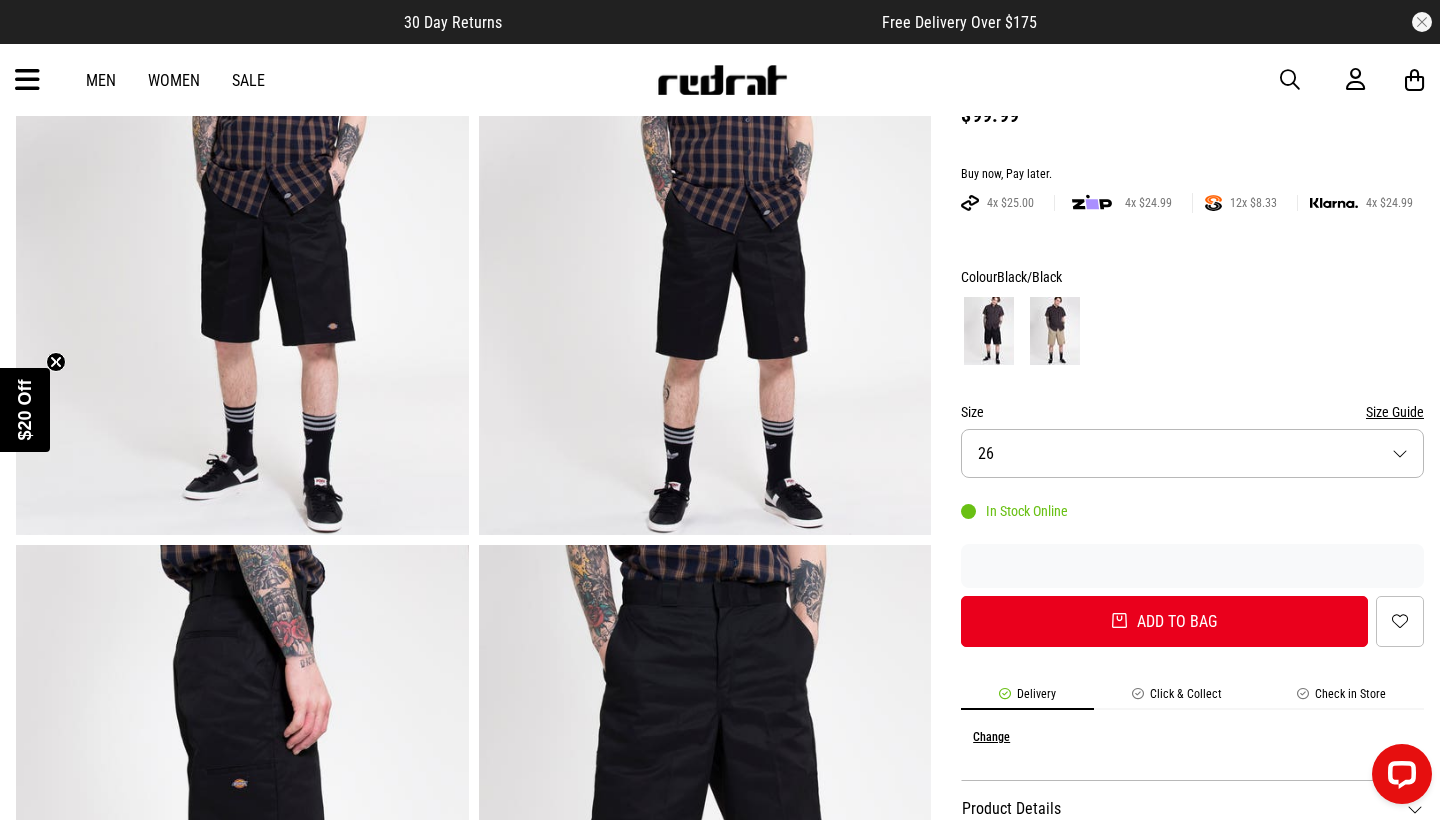 click on "Size 26" at bounding box center (1192, 453) 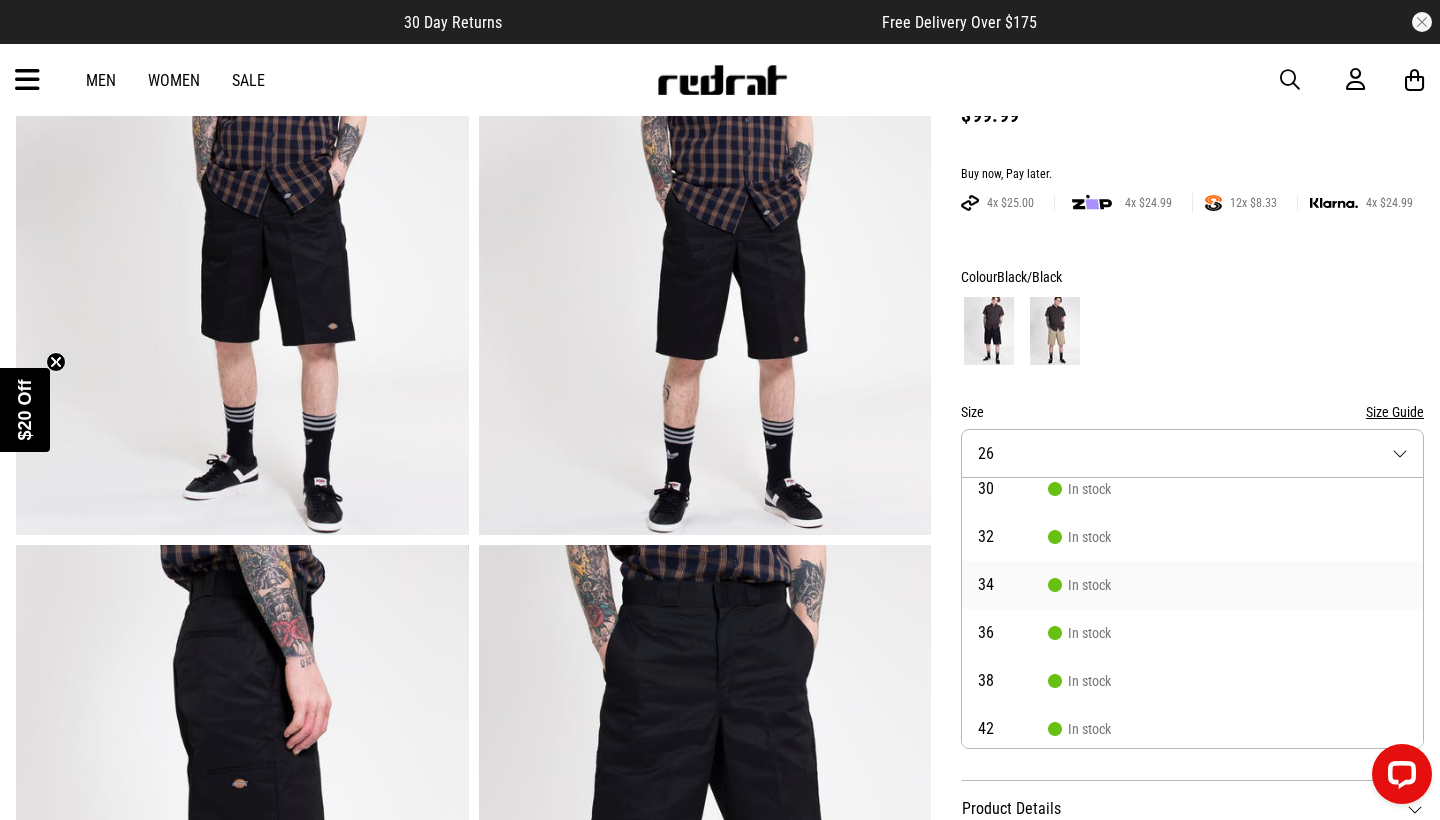 scroll, scrollTop: 110, scrollLeft: 0, axis: vertical 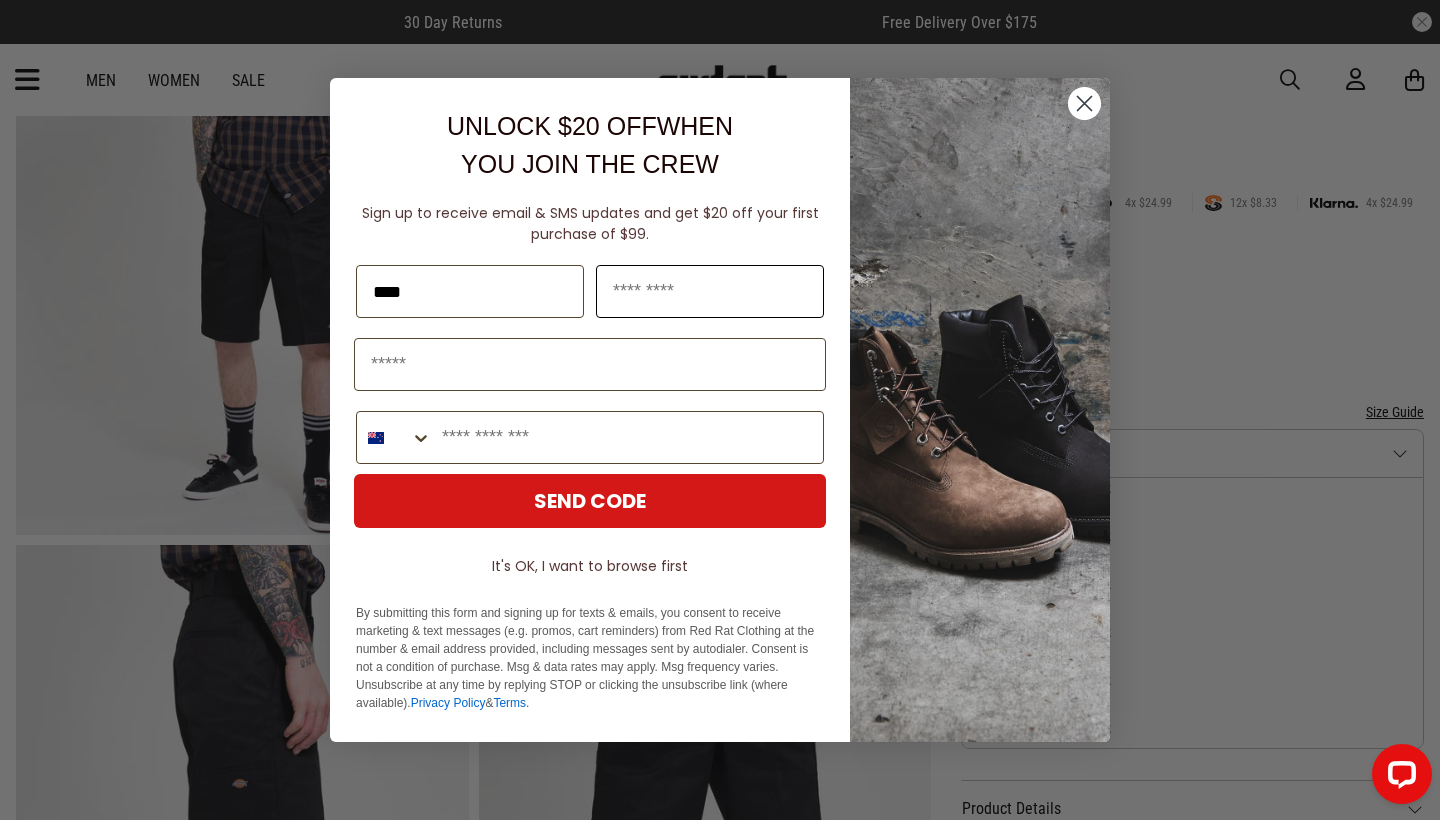 type on "****" 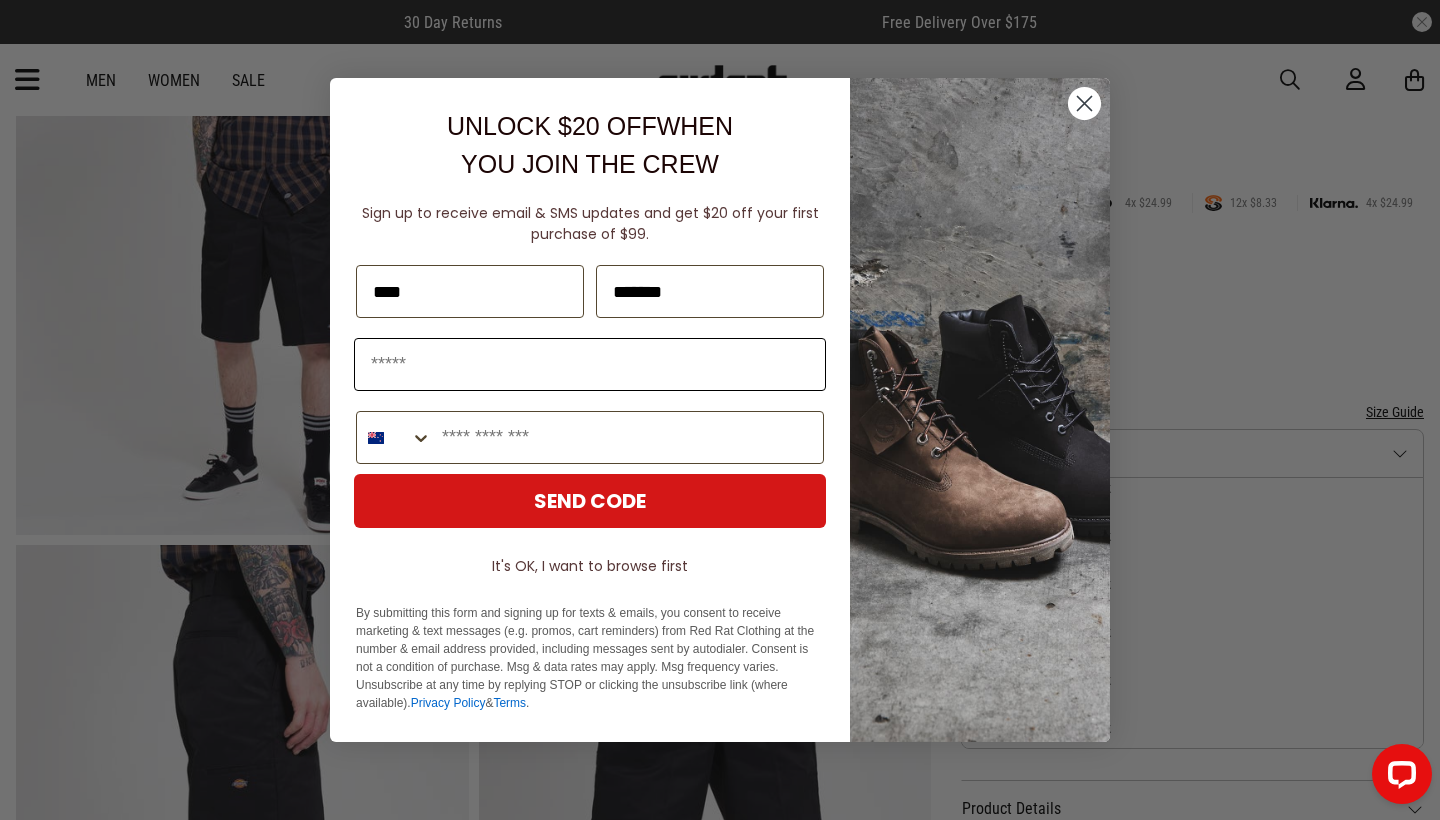 type on "*******" 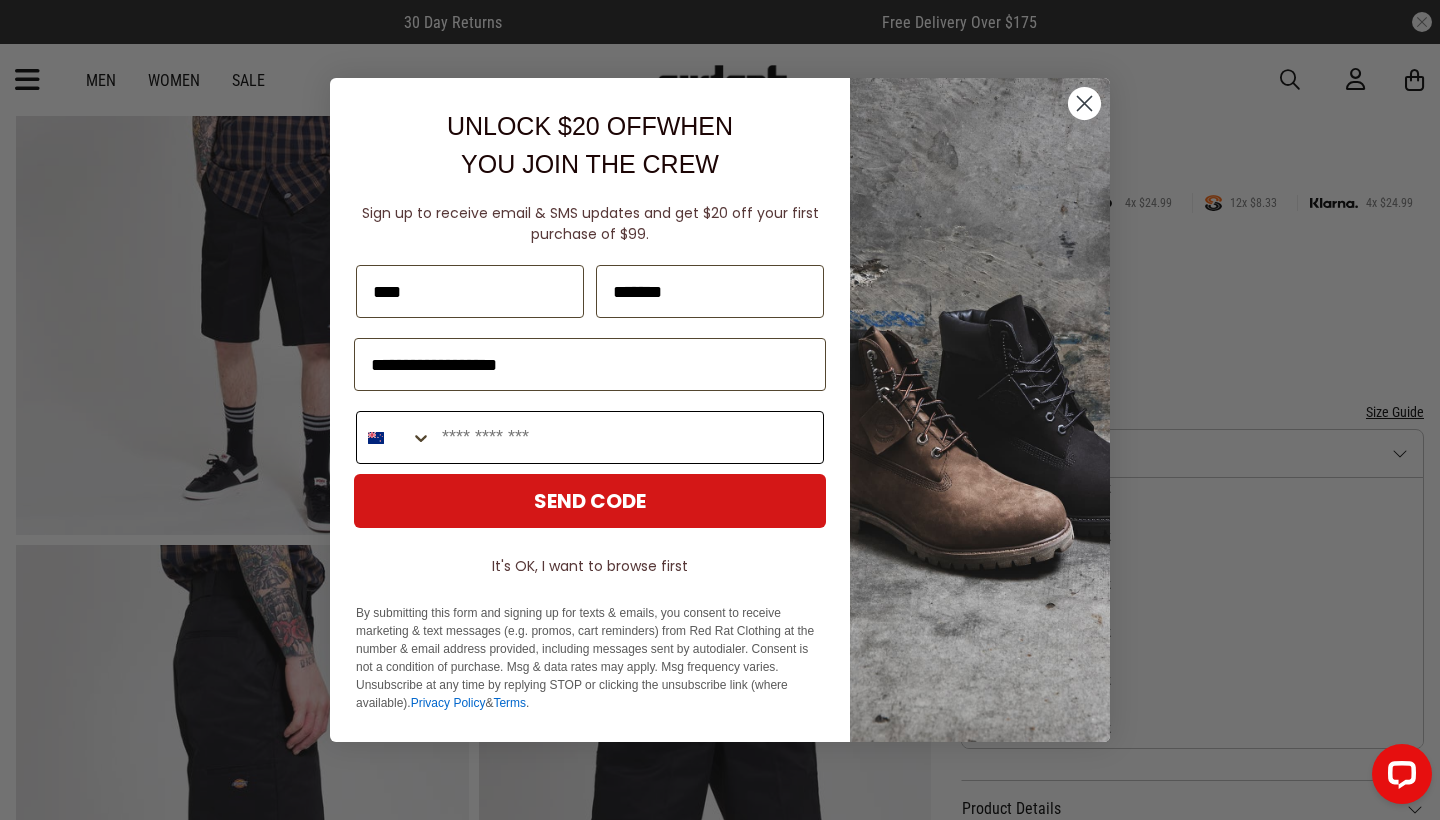 type on "**********" 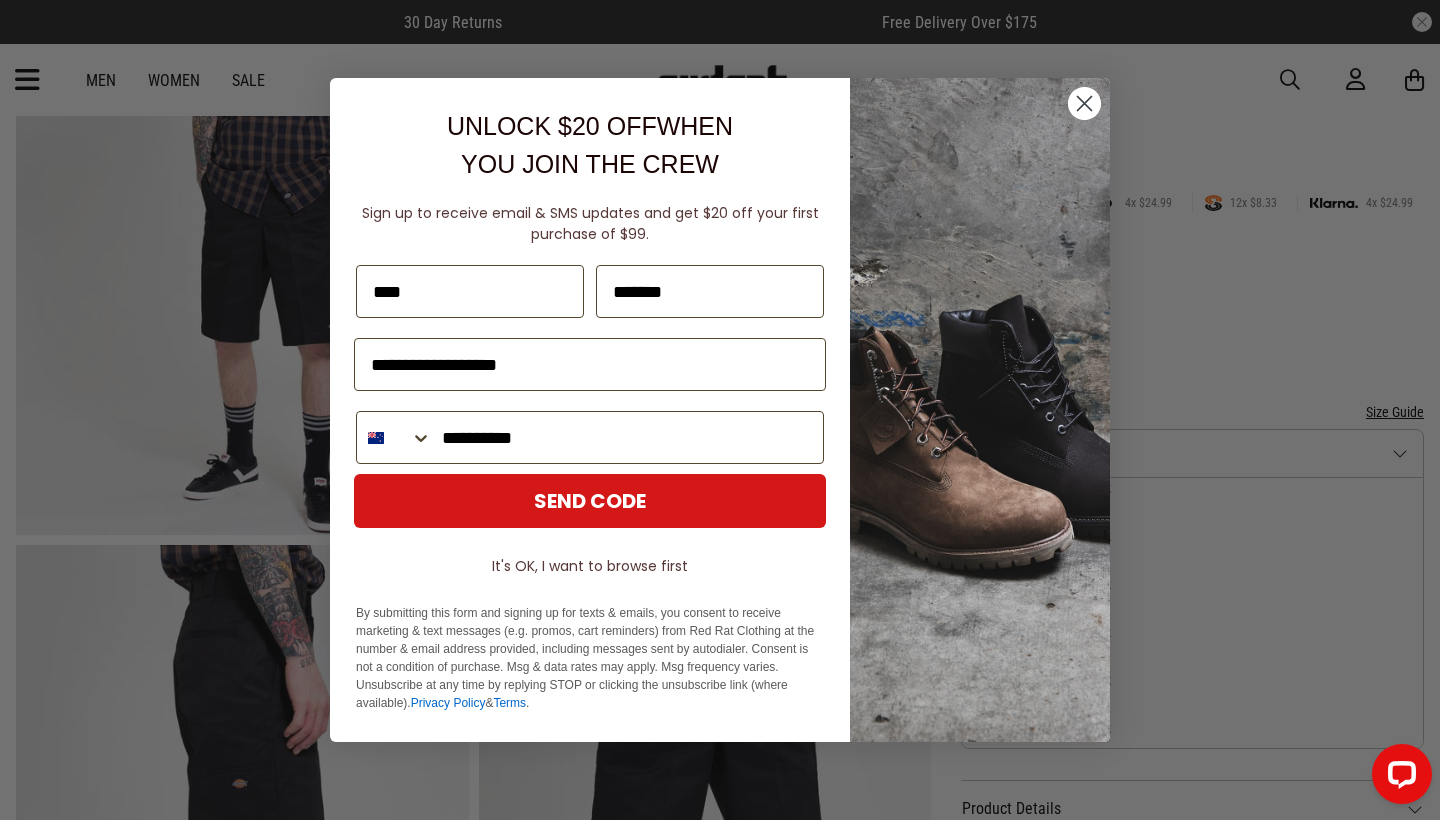 type on "**********" 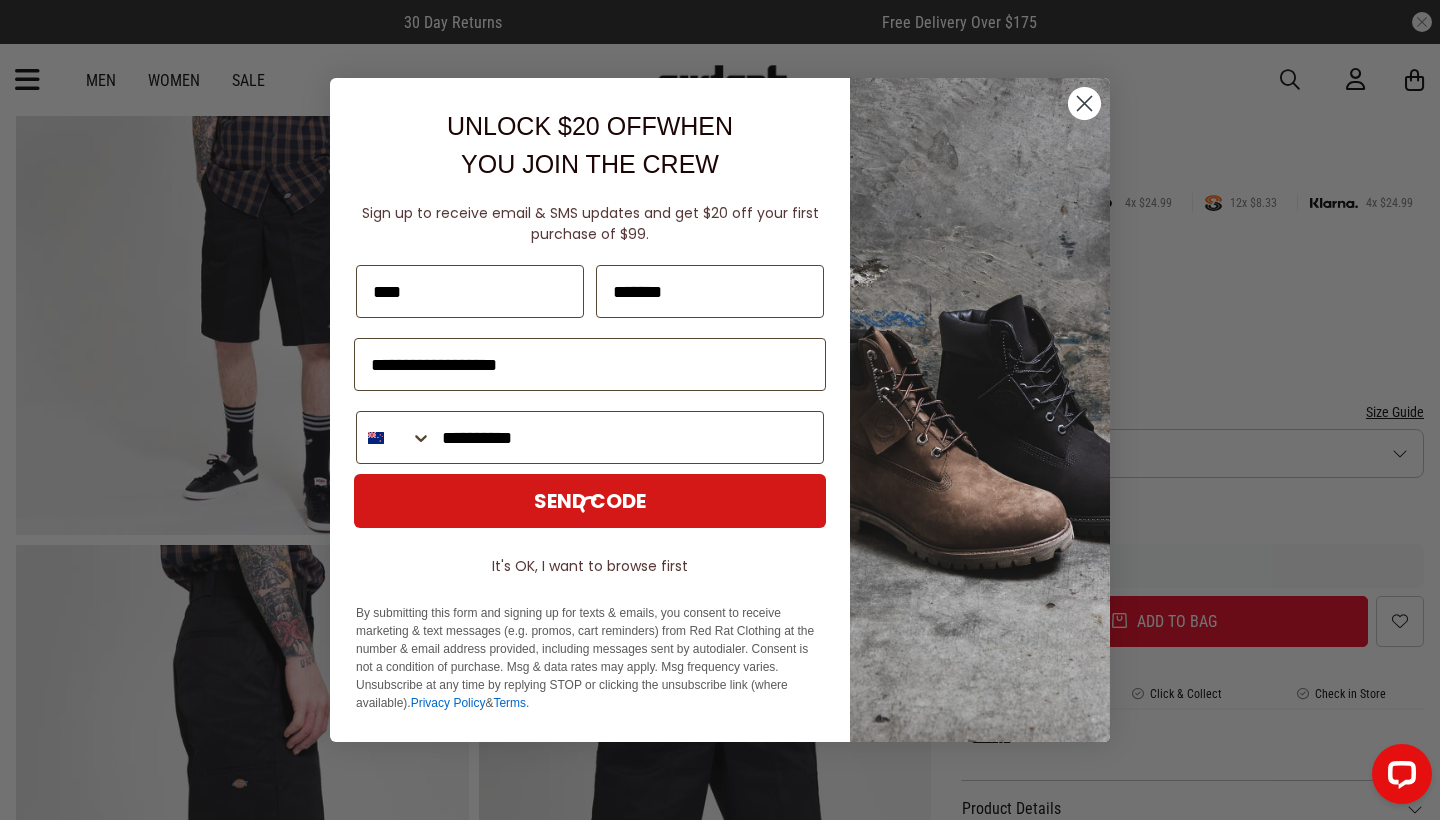 click at bounding box center [980, 410] 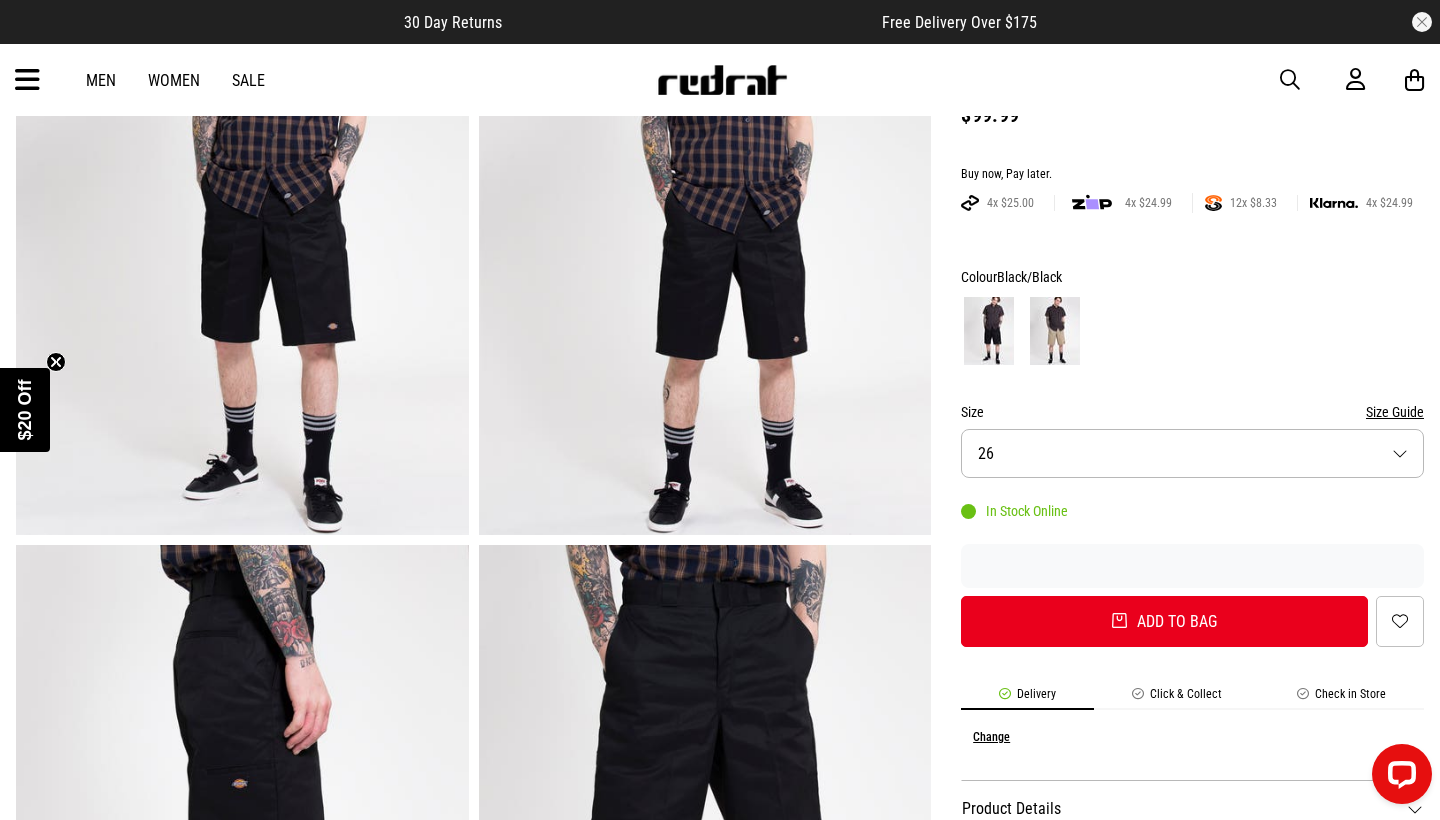 click on "Size 26" at bounding box center (1192, 453) 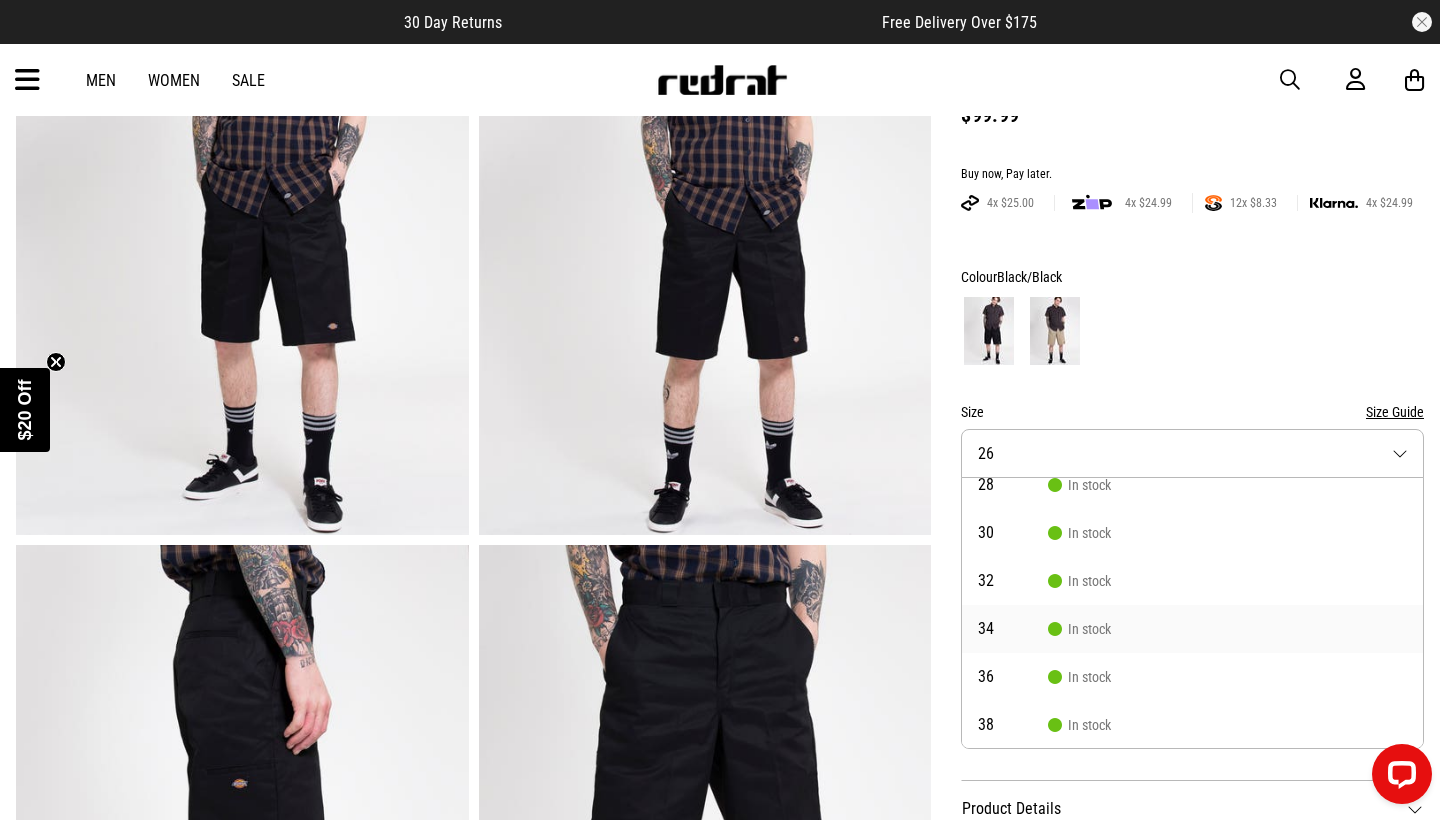 scroll, scrollTop: 67, scrollLeft: 0, axis: vertical 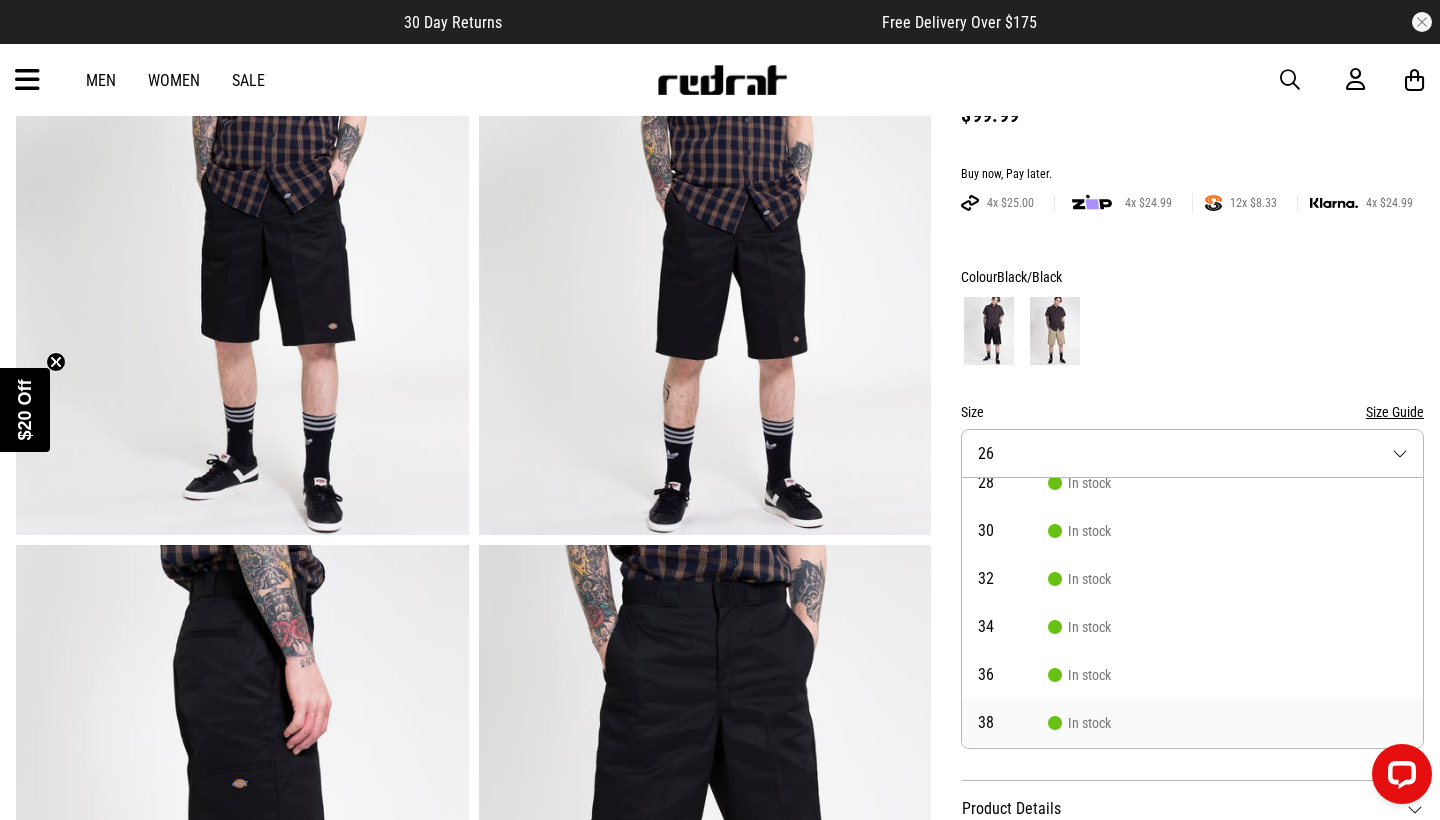 click on "38" at bounding box center [1013, 723] 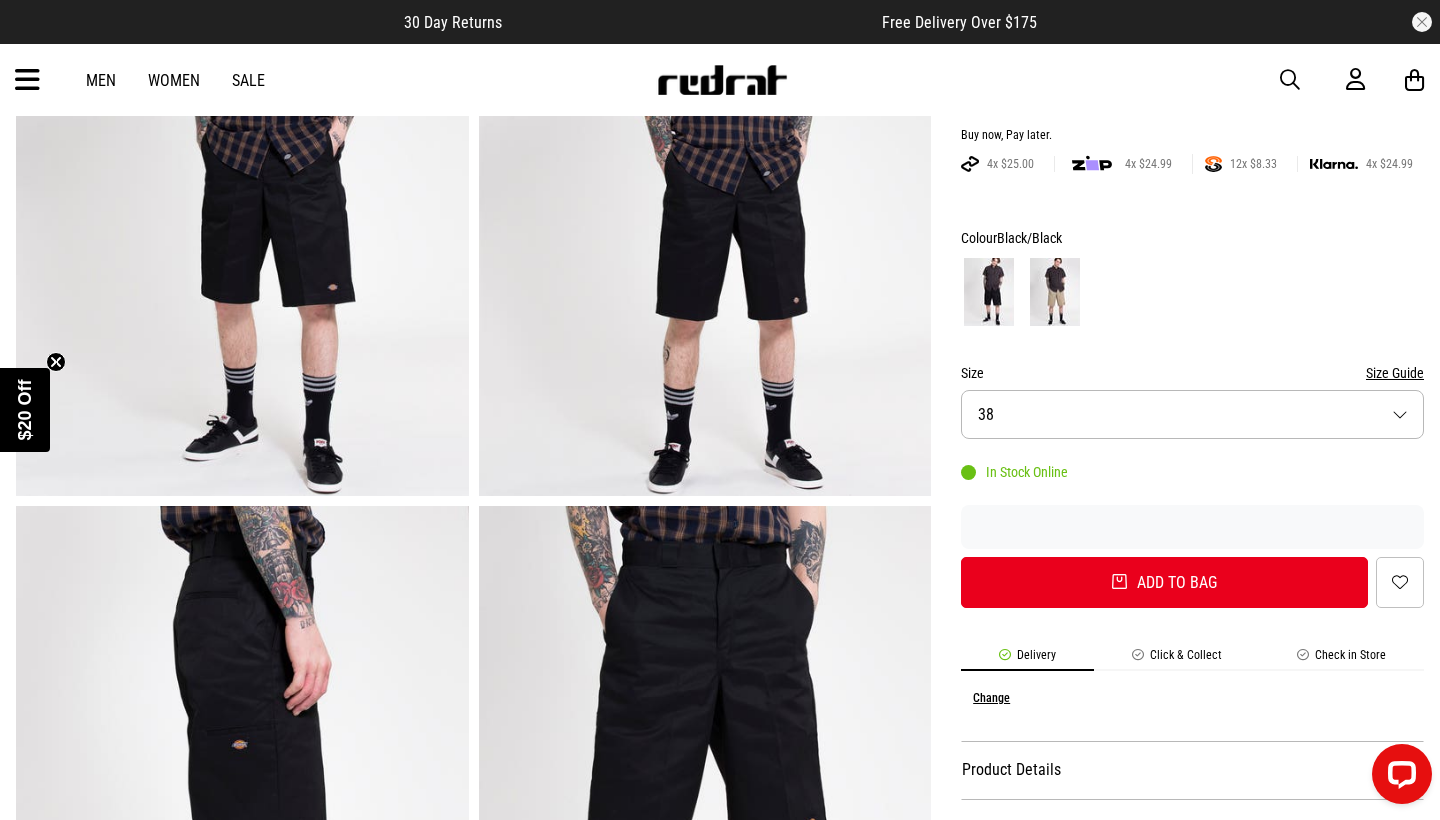 scroll, scrollTop: 275, scrollLeft: 0, axis: vertical 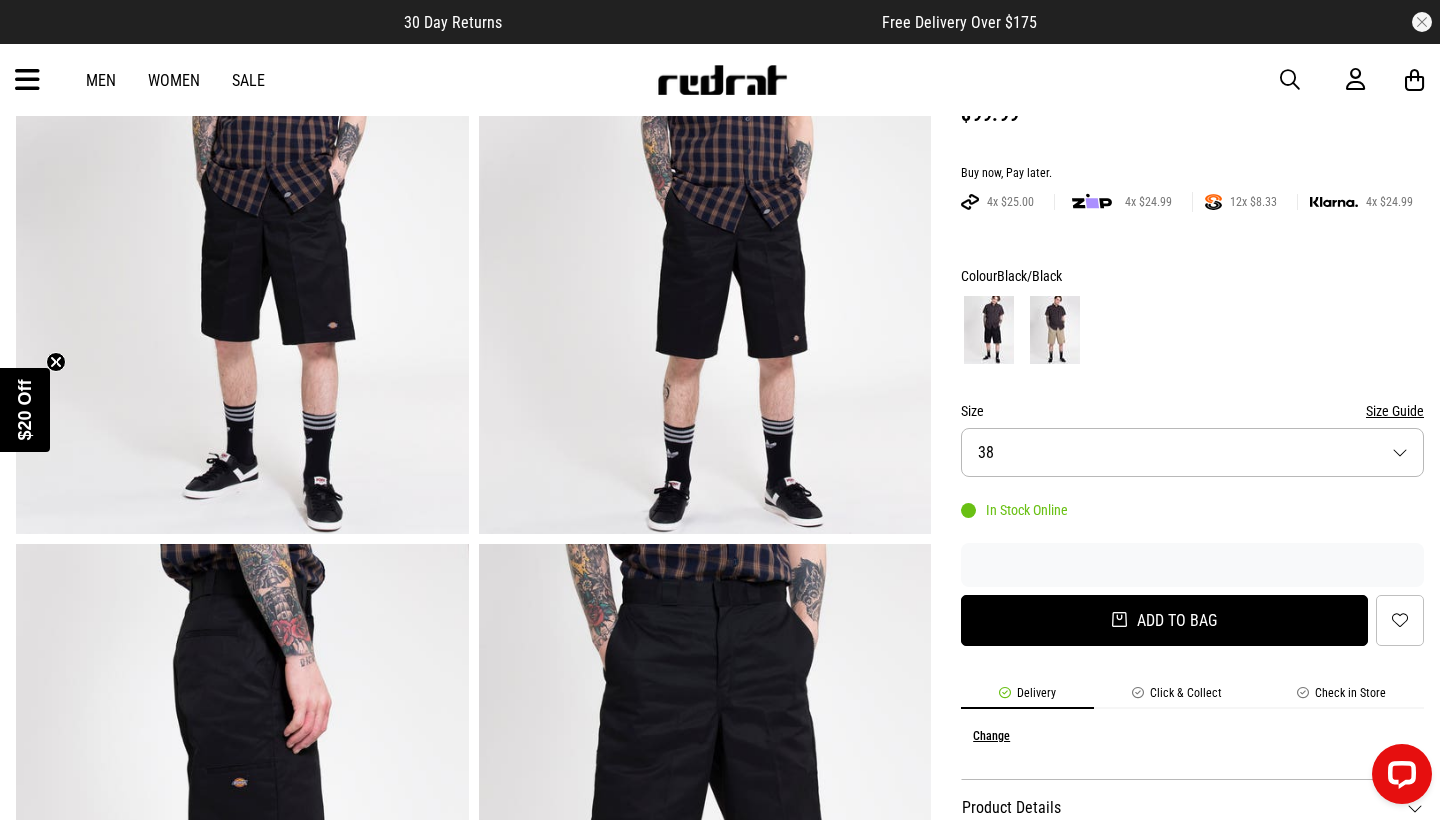 click on "Add to bag" at bounding box center (1164, 620) 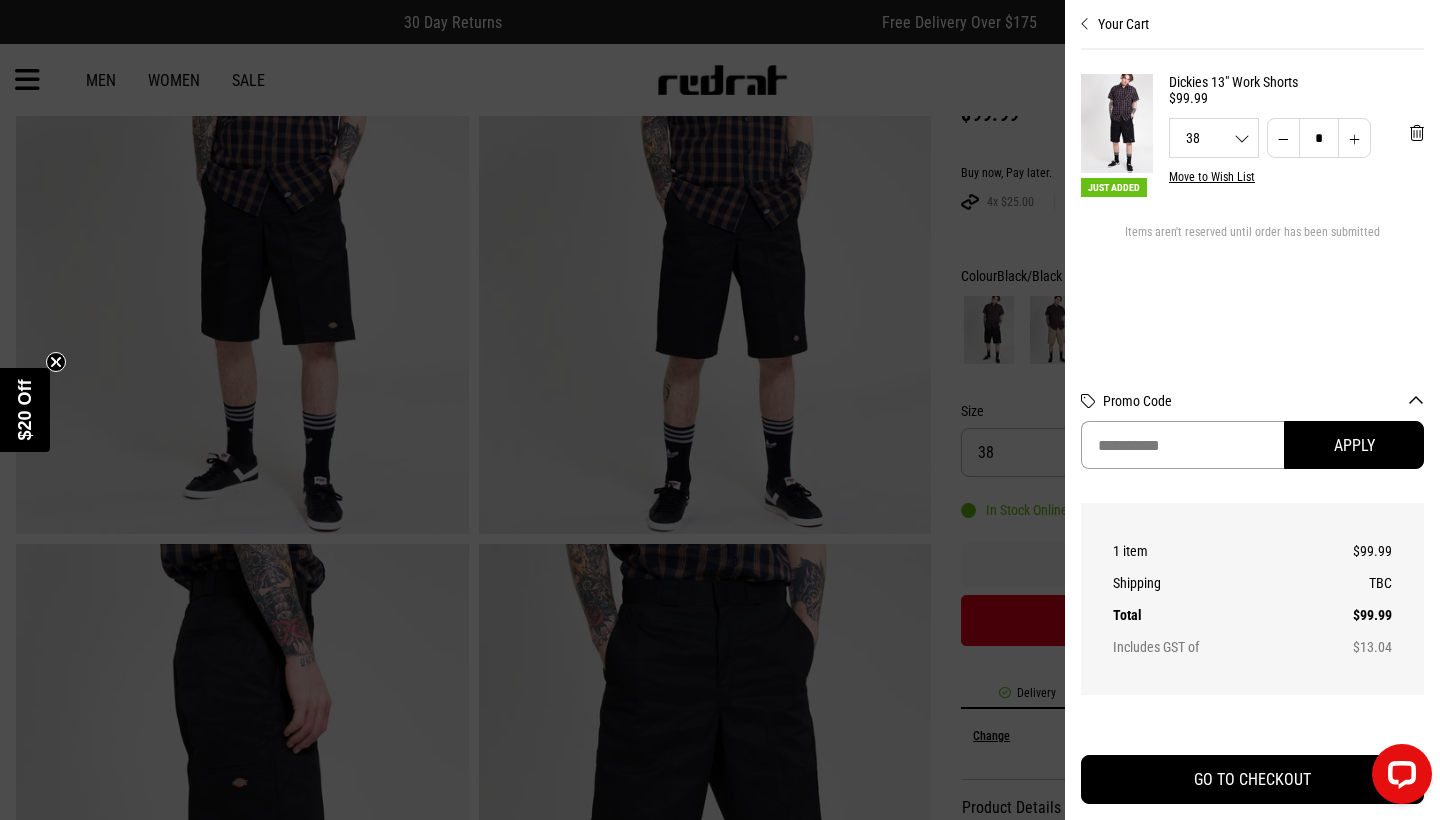 click at bounding box center [1182, 445] 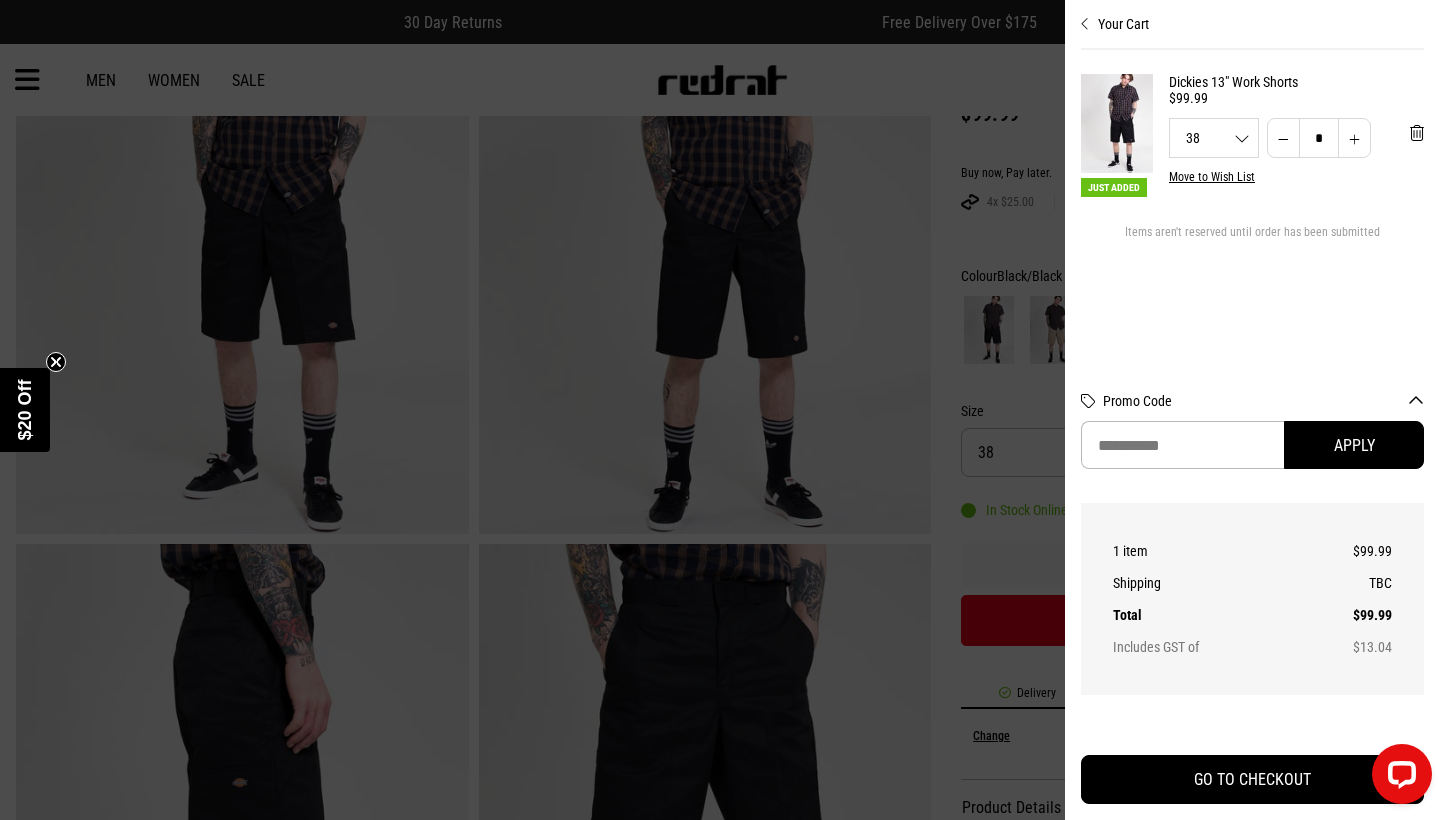 click at bounding box center (720, 410) 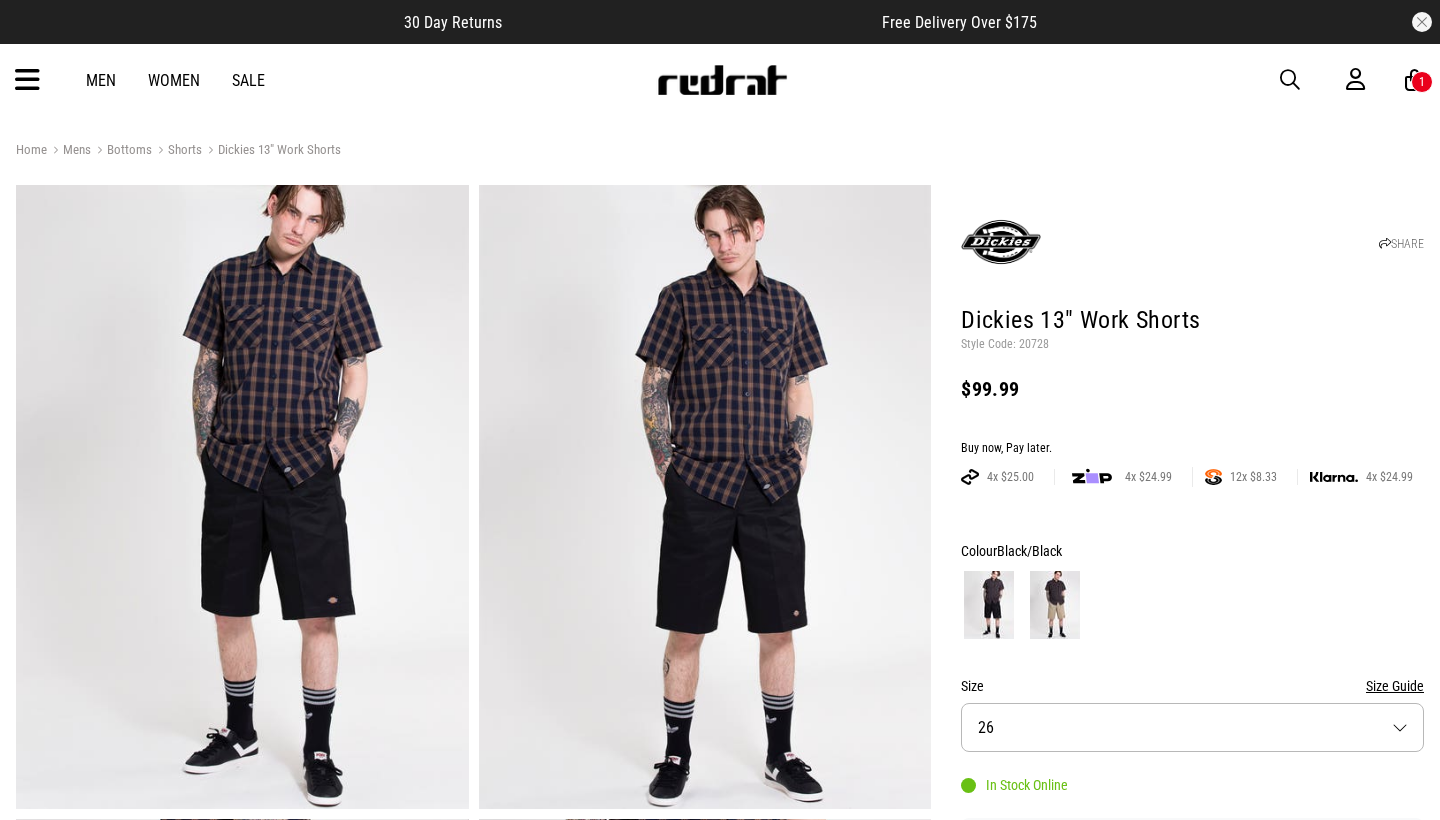 scroll, scrollTop: 0, scrollLeft: 0, axis: both 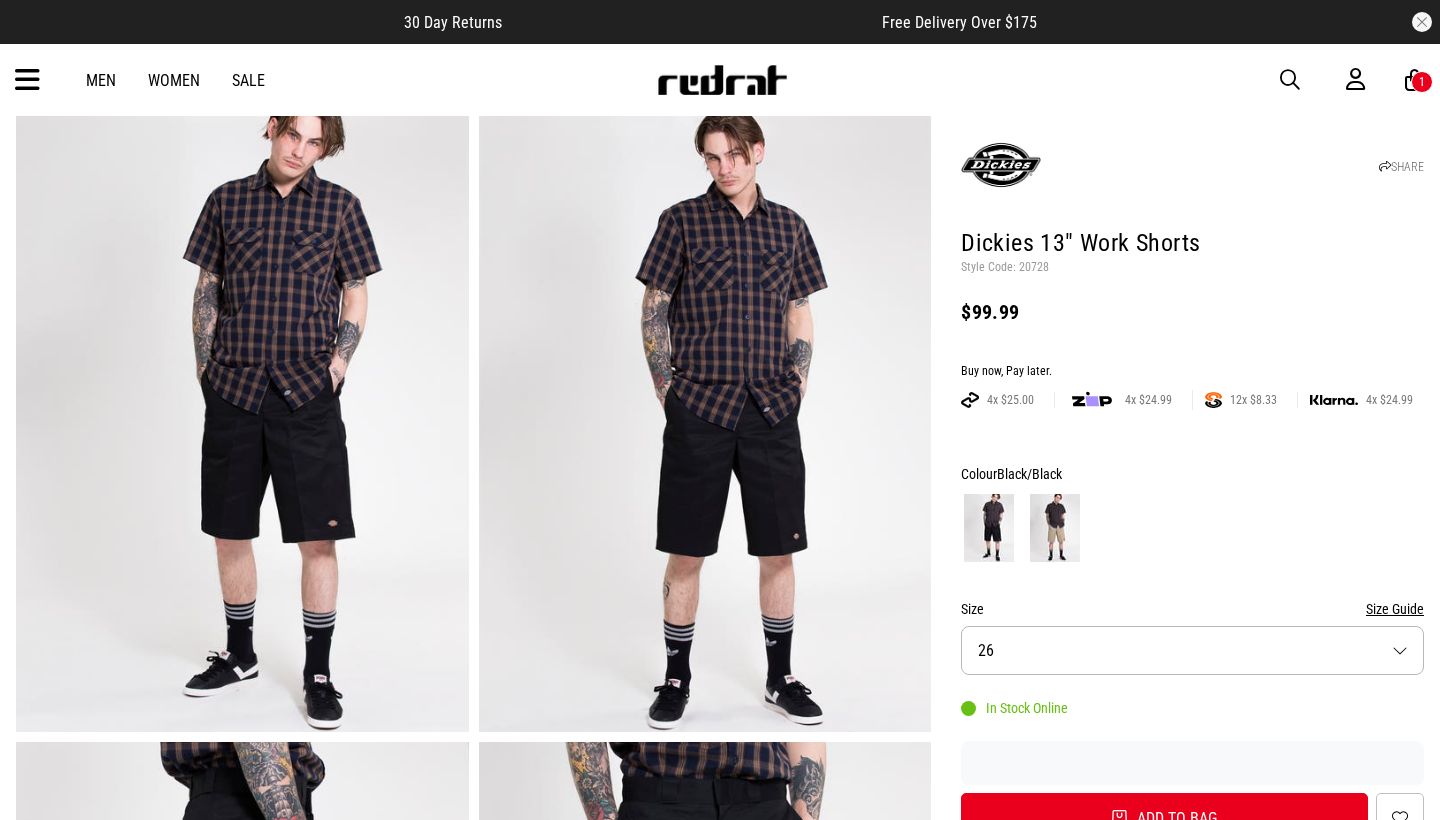 click on "26" at bounding box center (986, 650) 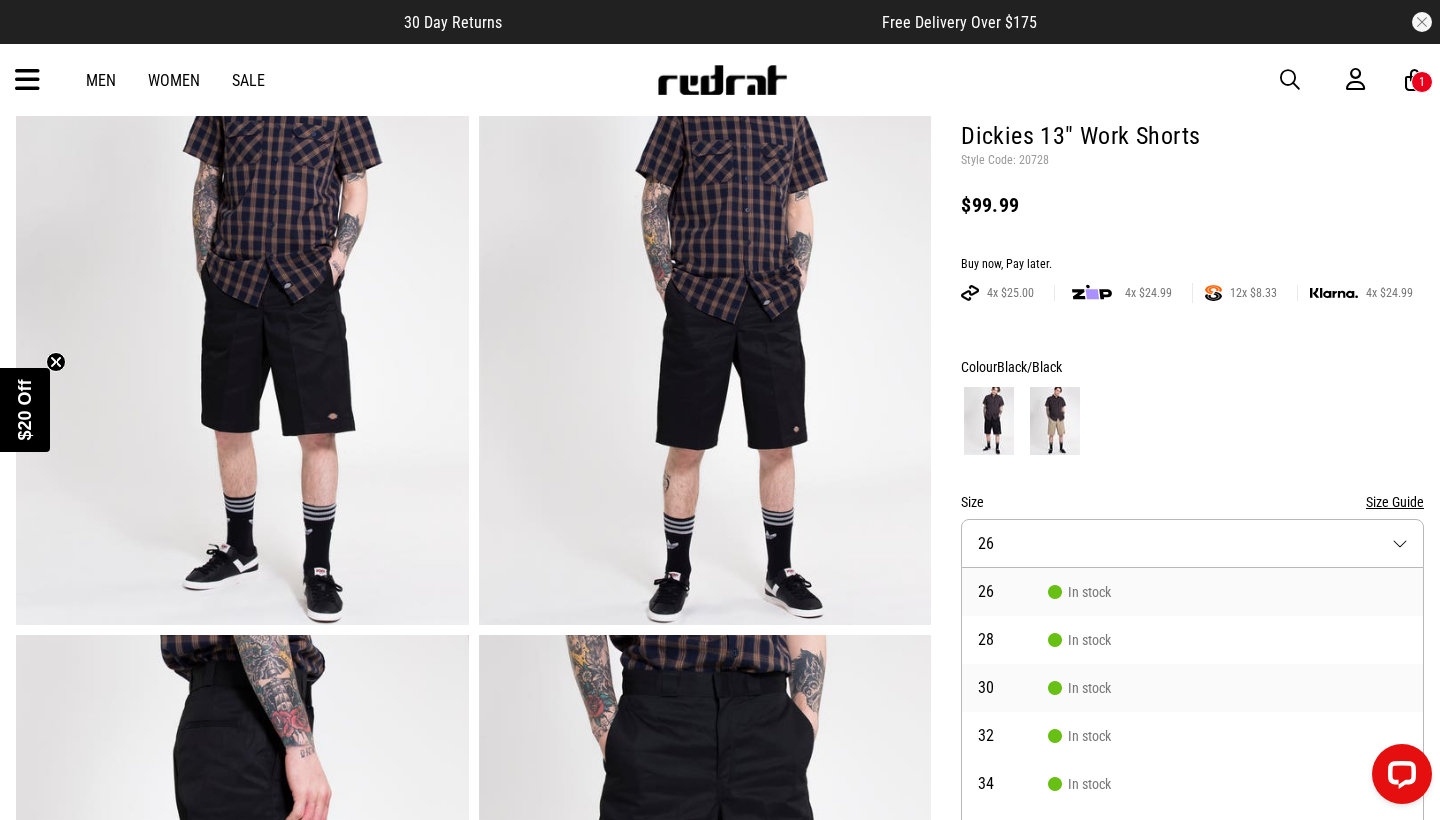 scroll, scrollTop: 0, scrollLeft: 0, axis: both 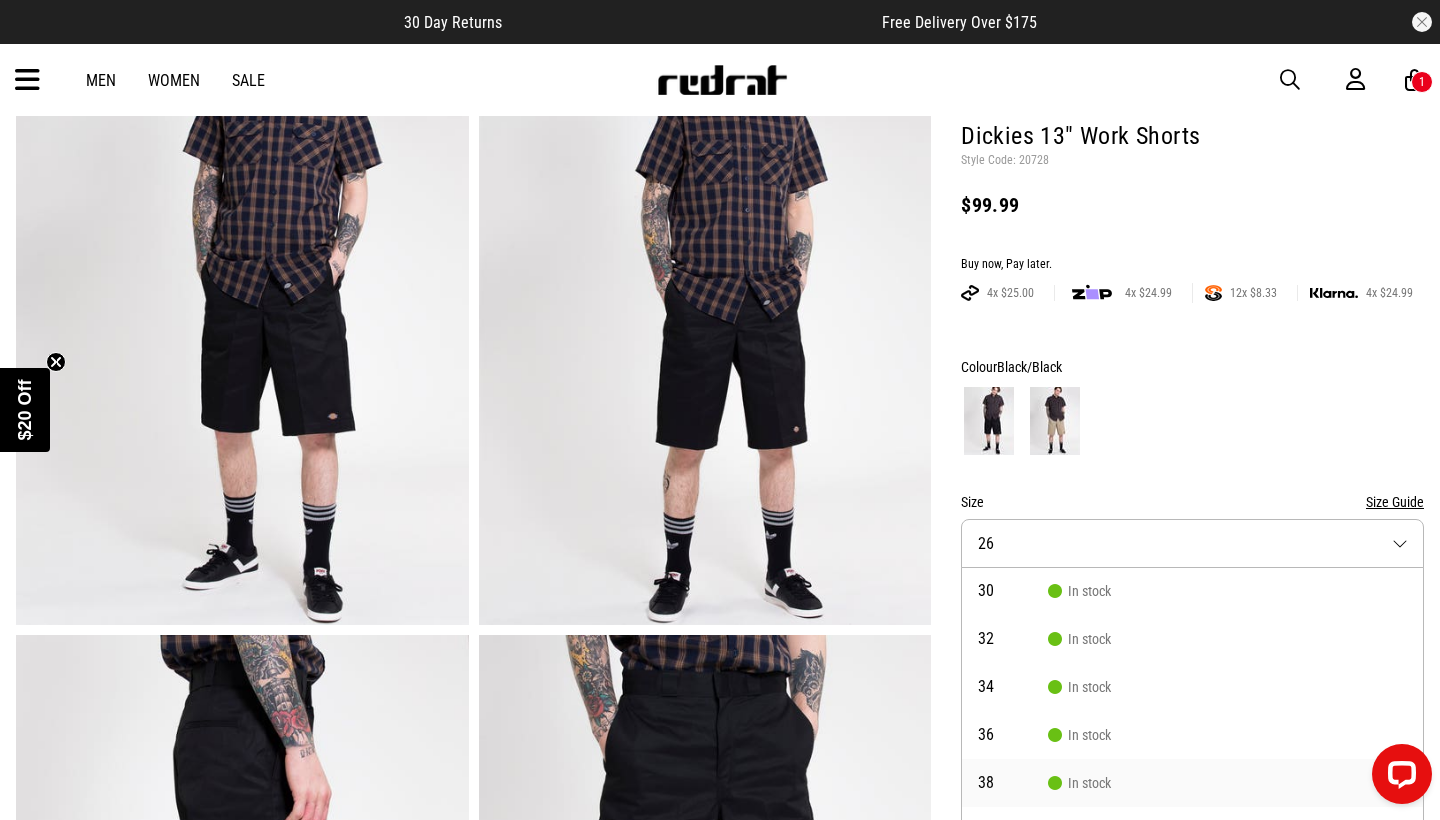 click on "38" at bounding box center [1013, 783] 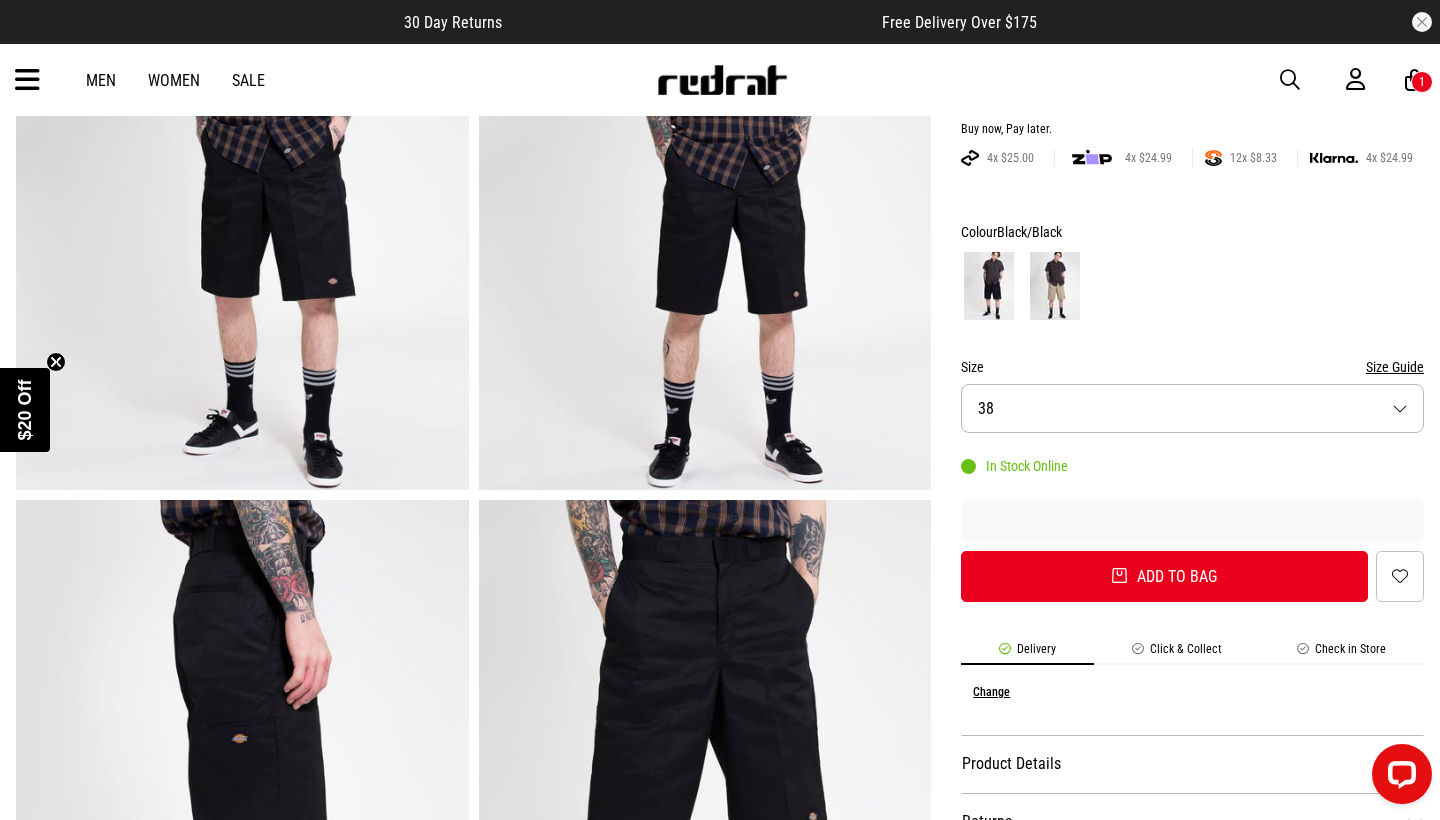 scroll, scrollTop: 320, scrollLeft: 0, axis: vertical 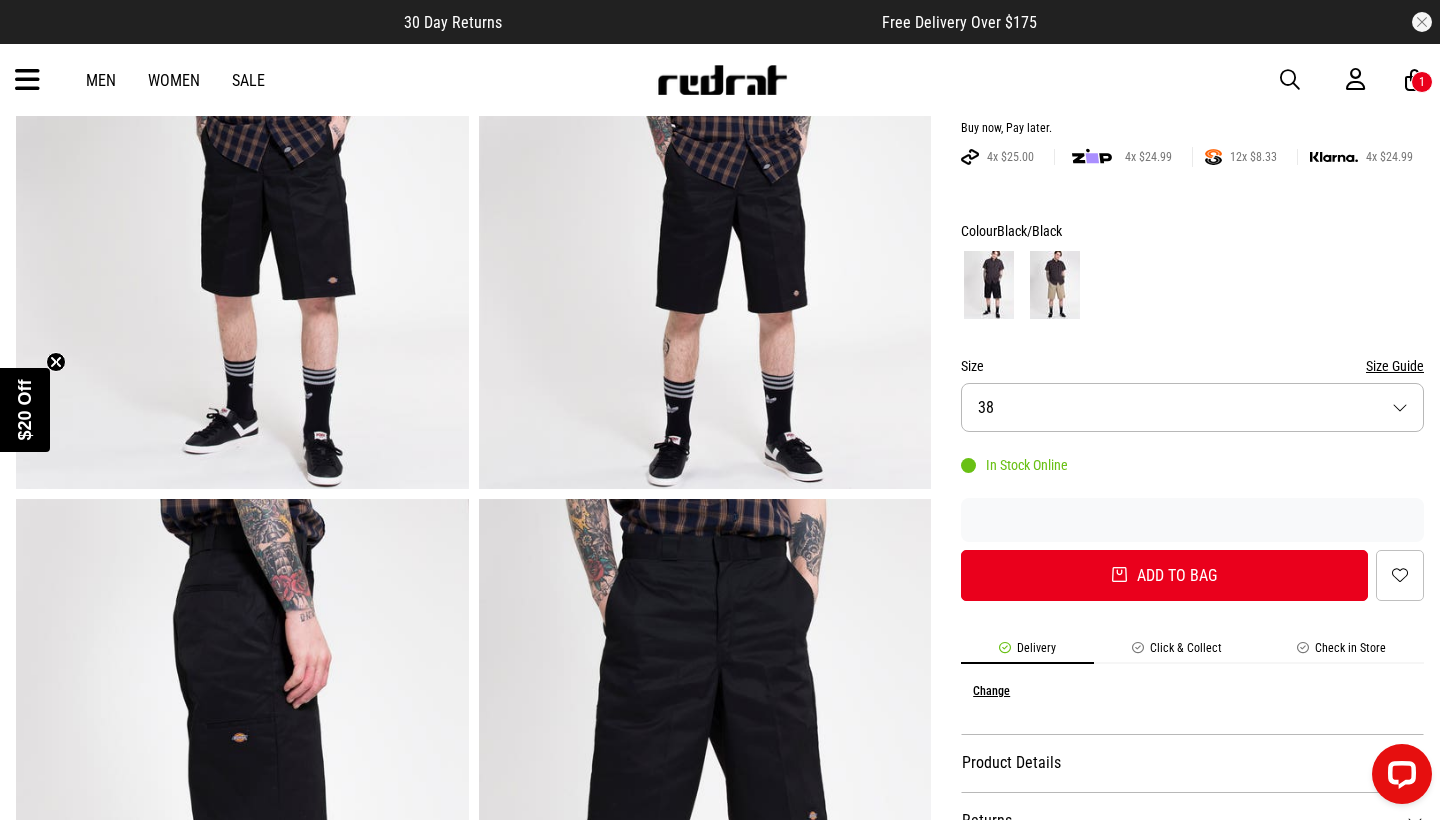 click on "$20 Off" at bounding box center [25, 410] 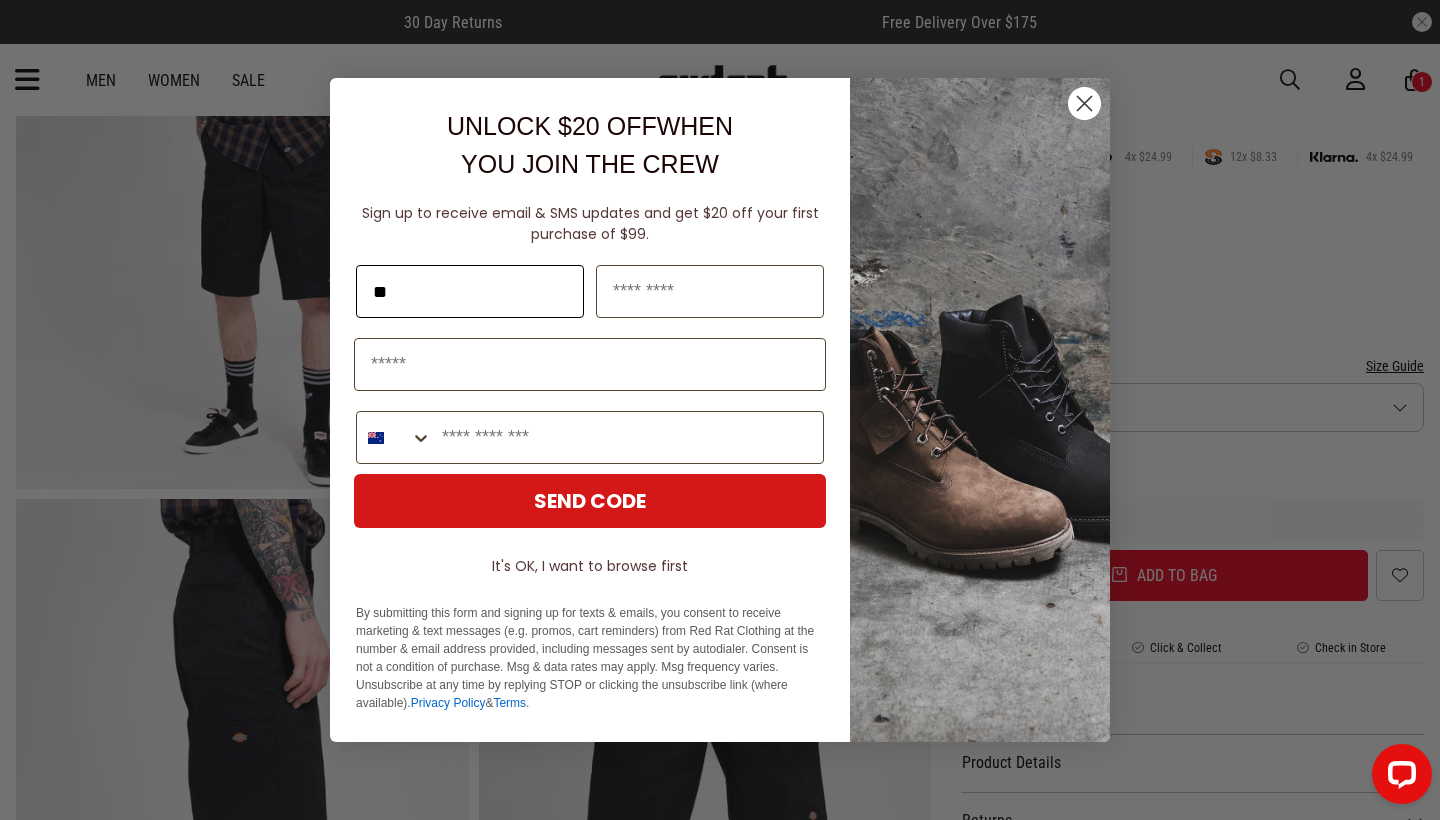 scroll, scrollTop: 0, scrollLeft: 0, axis: both 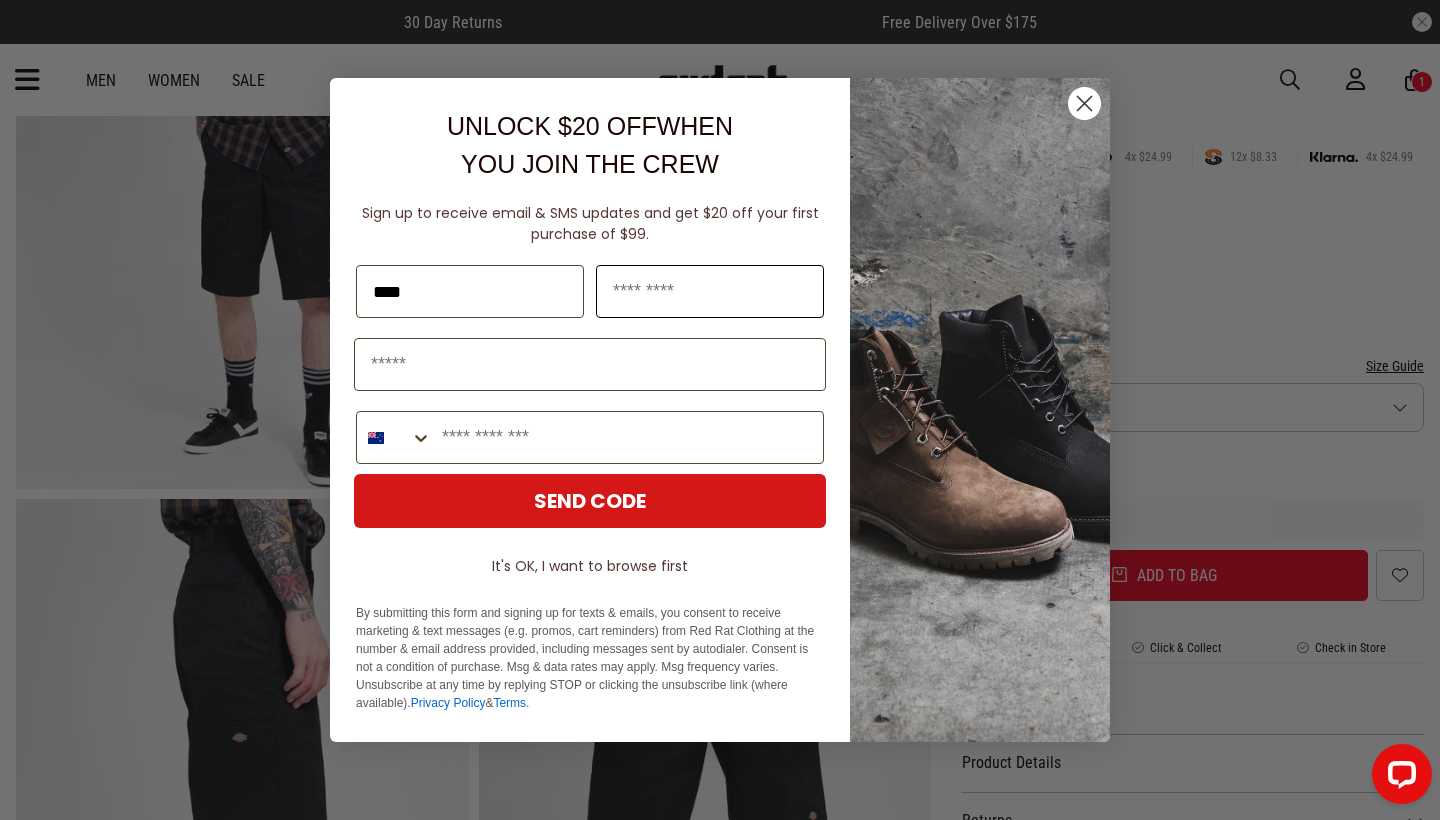 type on "****" 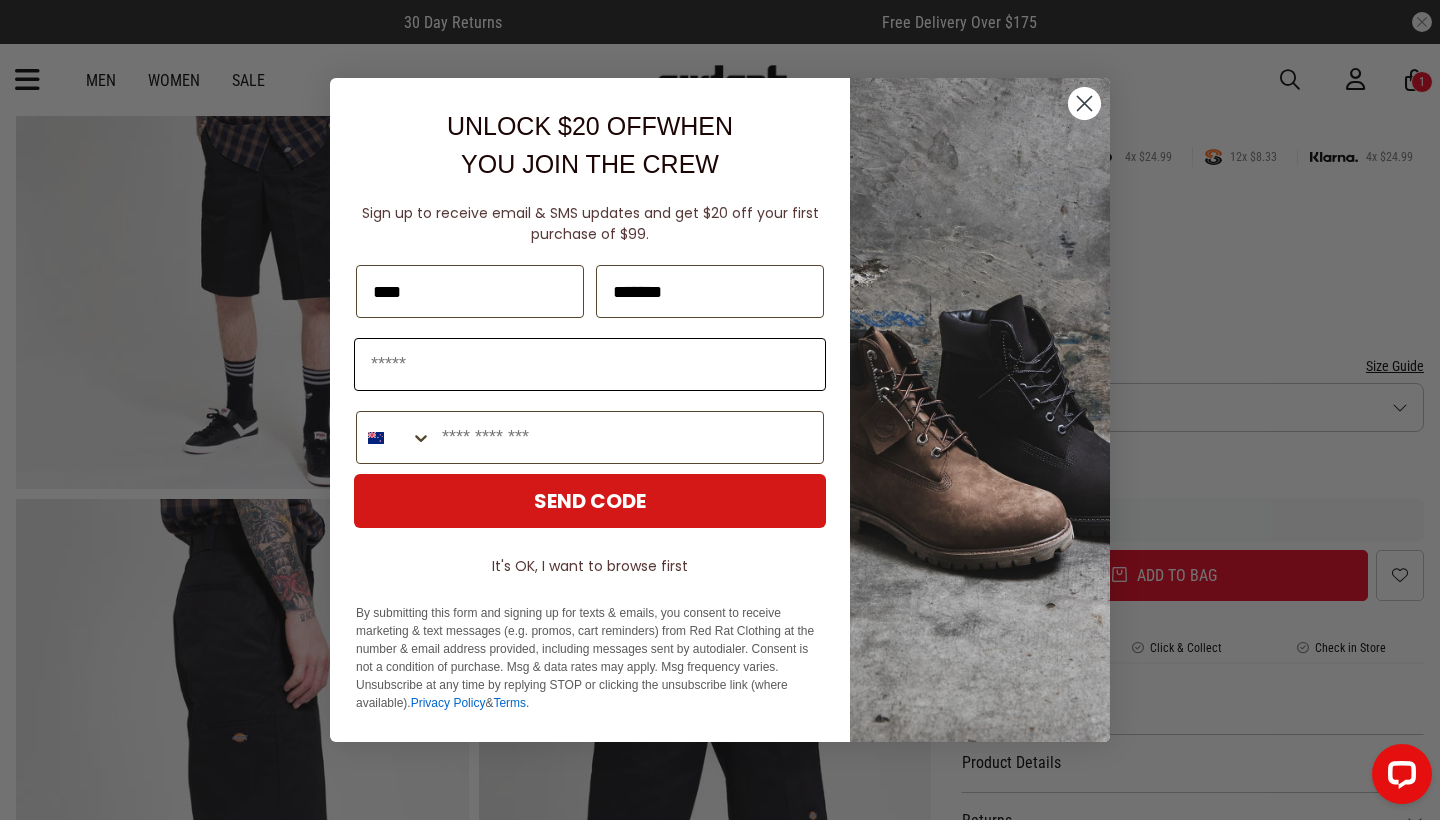 type on "*******" 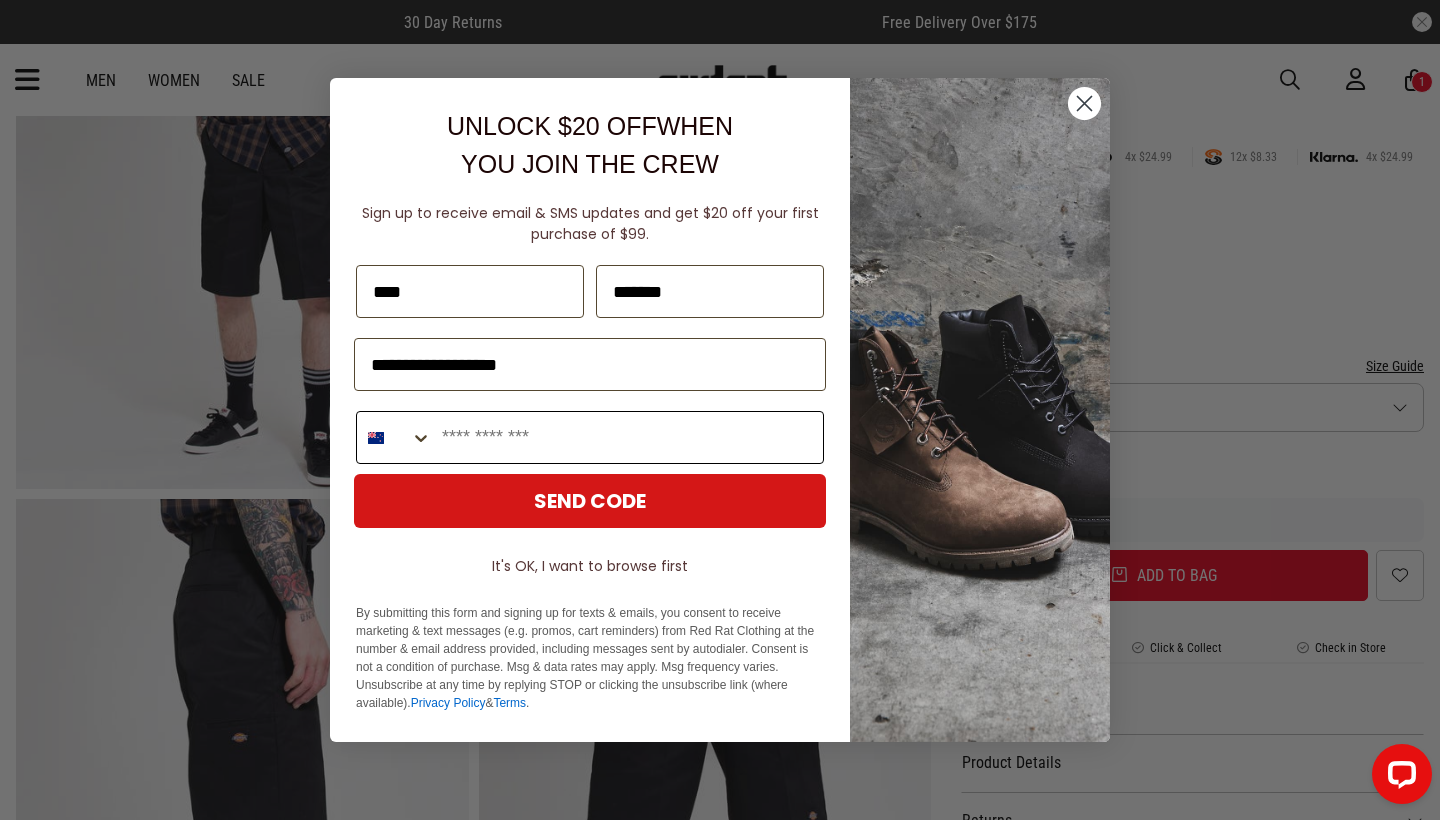 type on "**********" 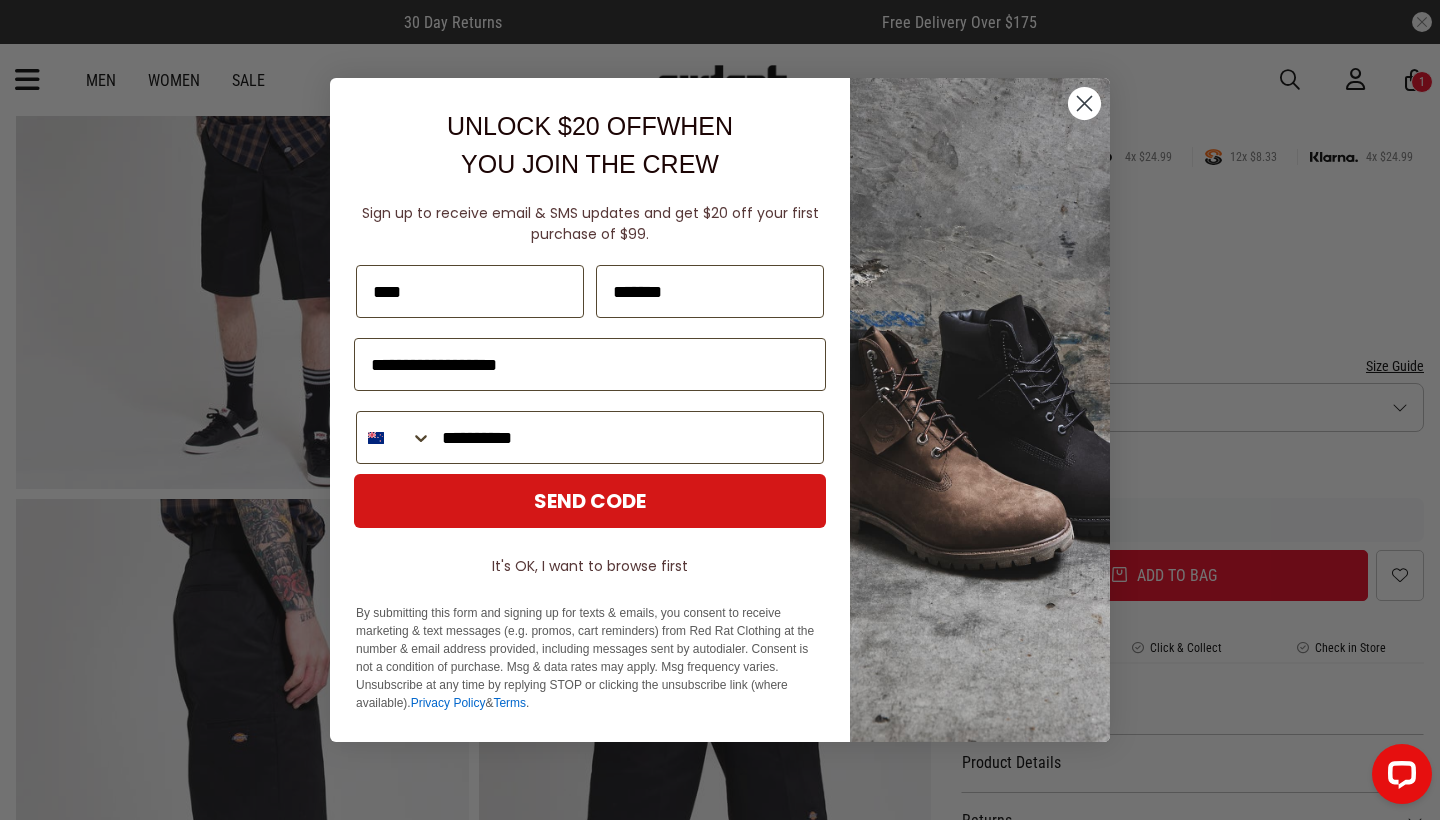 type on "**********" 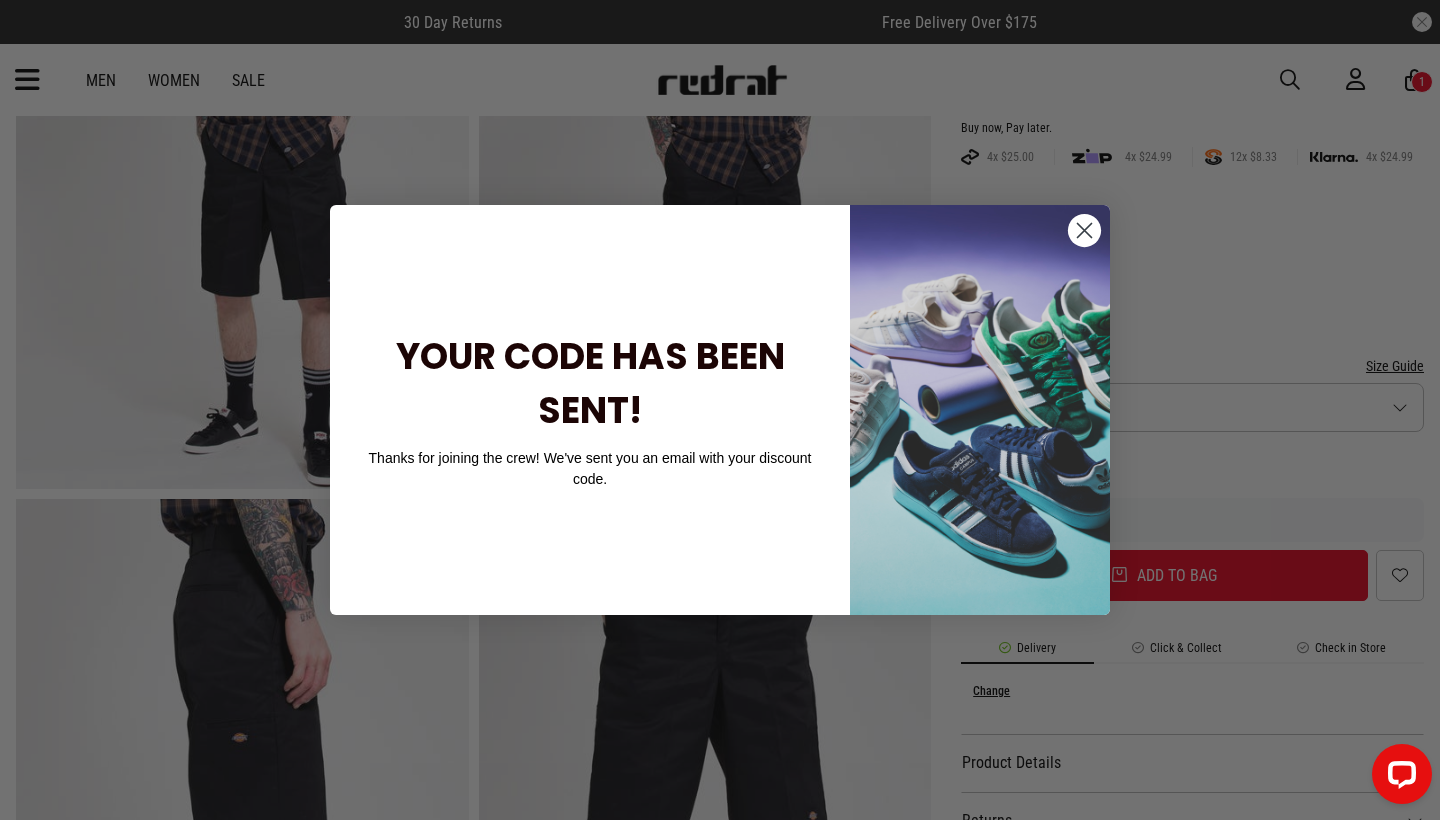 click 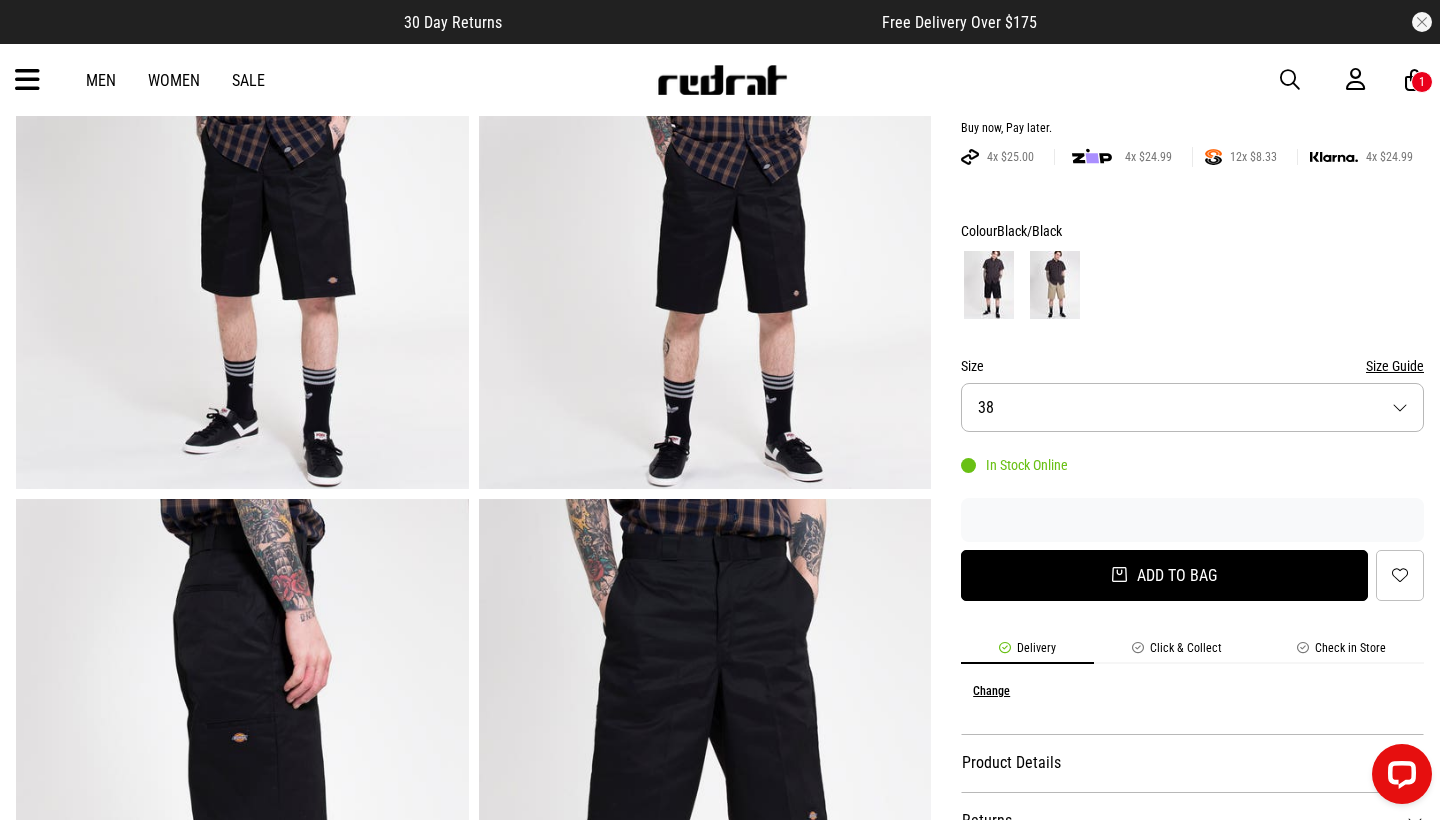 click on "Add to bag" at bounding box center (1164, 575) 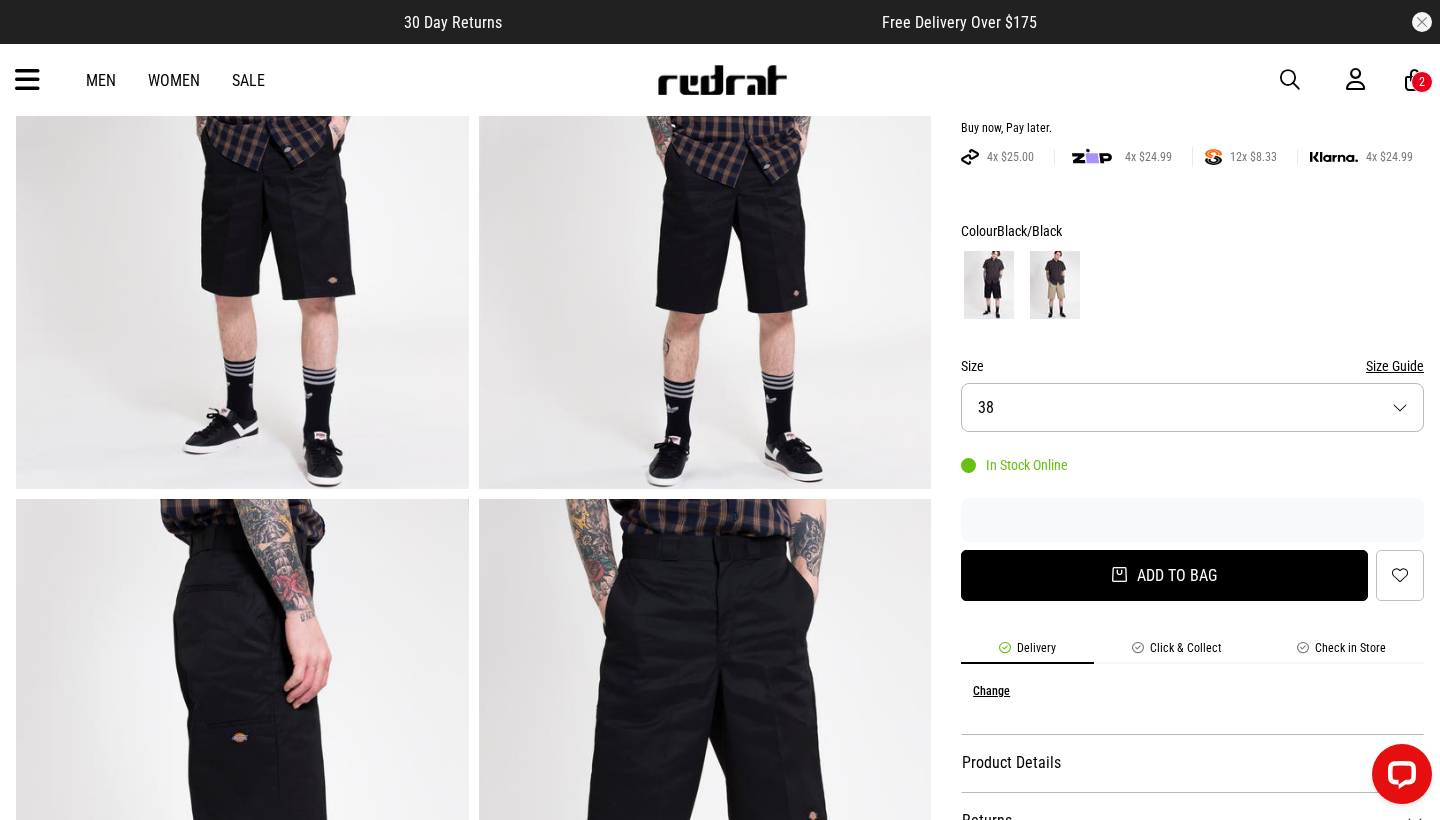 type on "*" 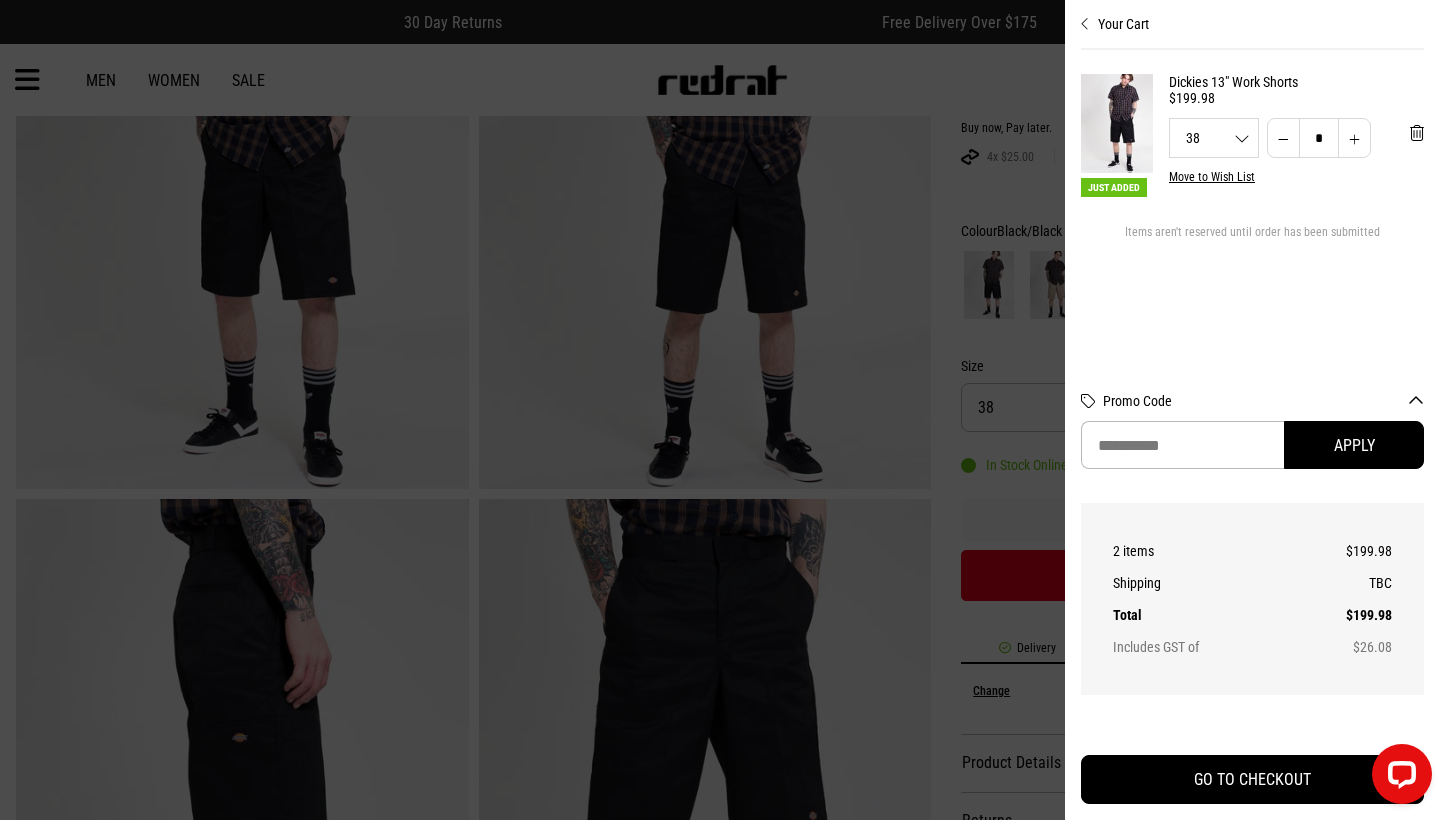 click on "2 items" at bounding box center [1204, 551] 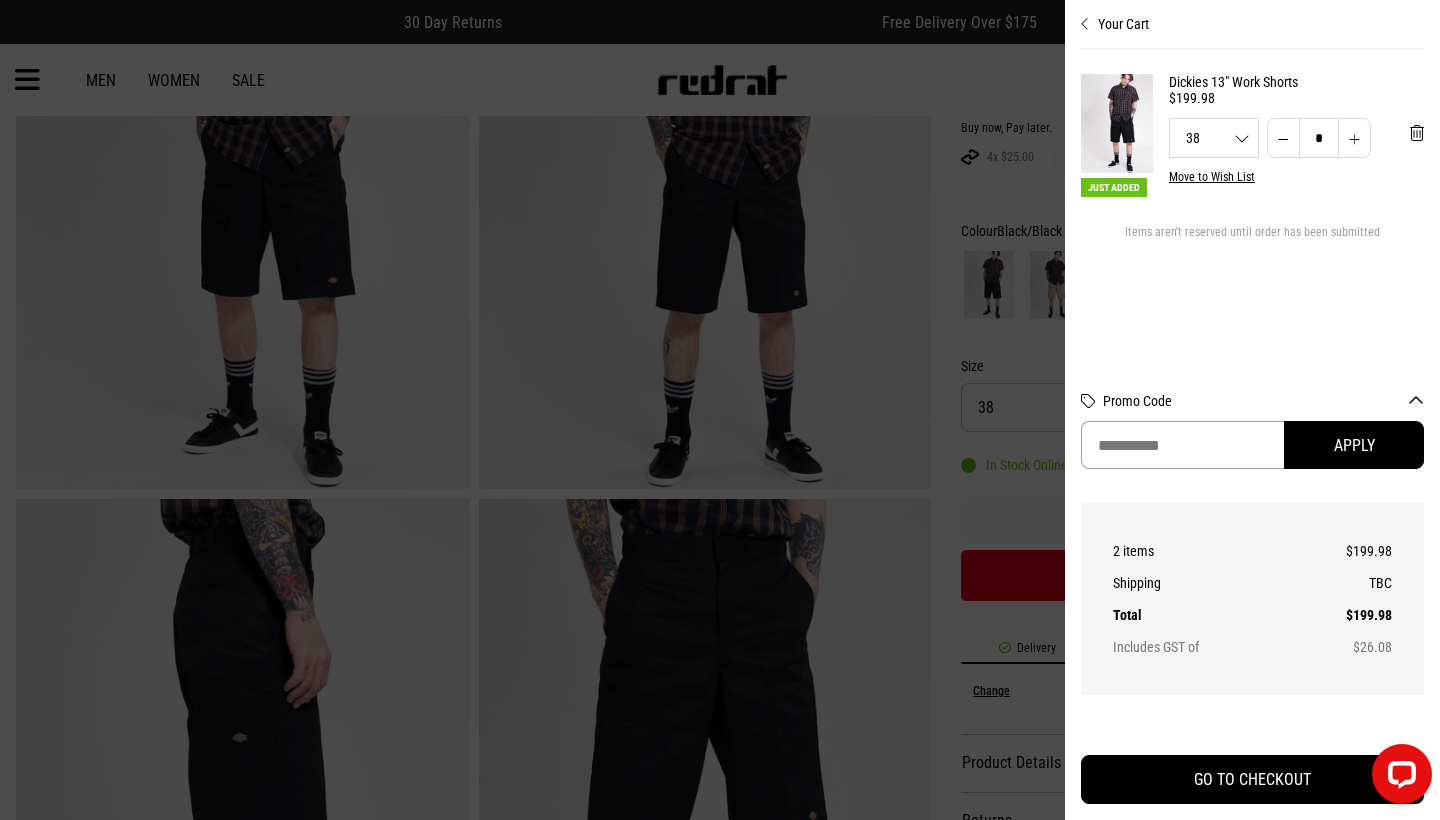 click at bounding box center (1182, 445) 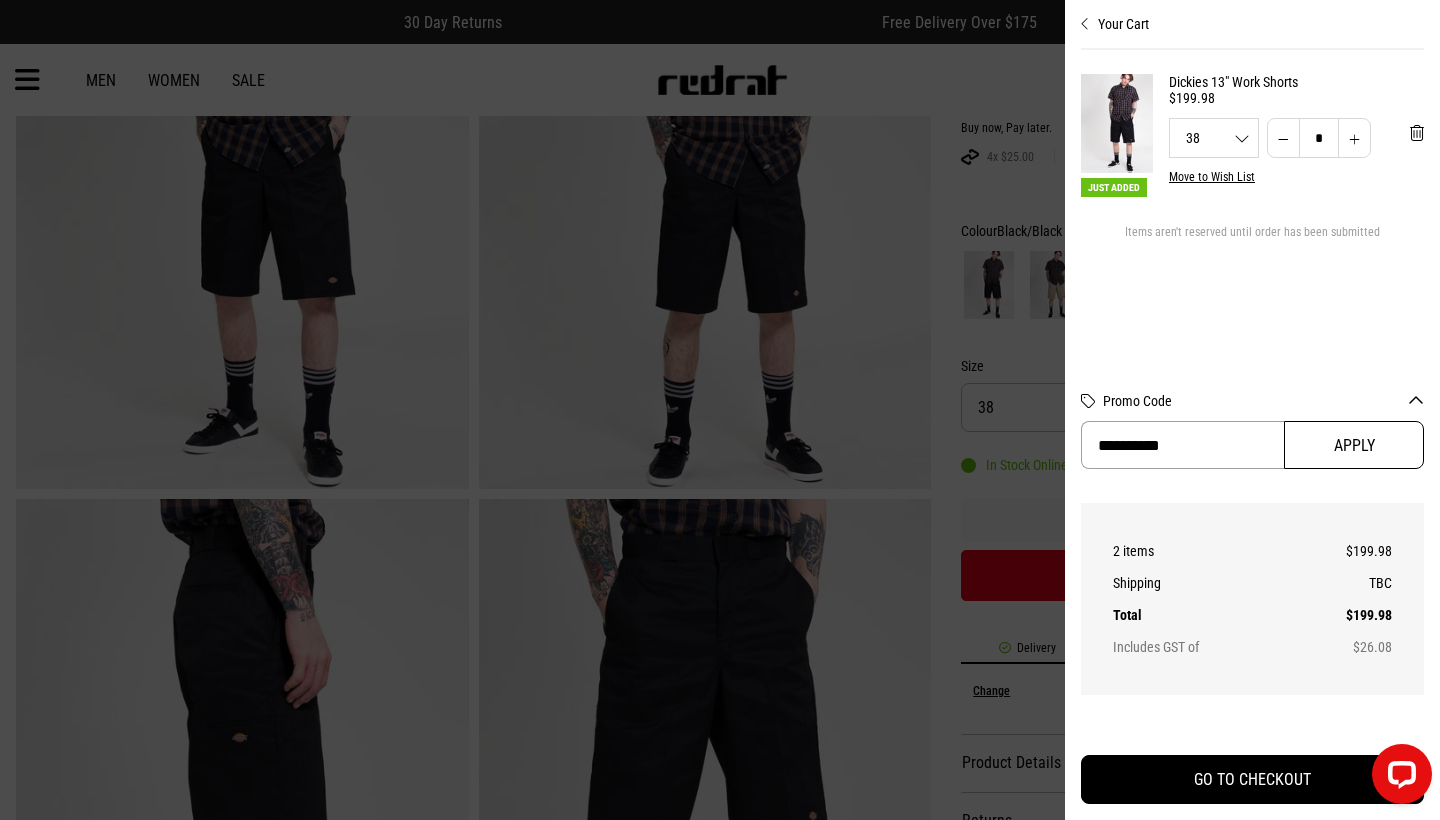 type on "**********" 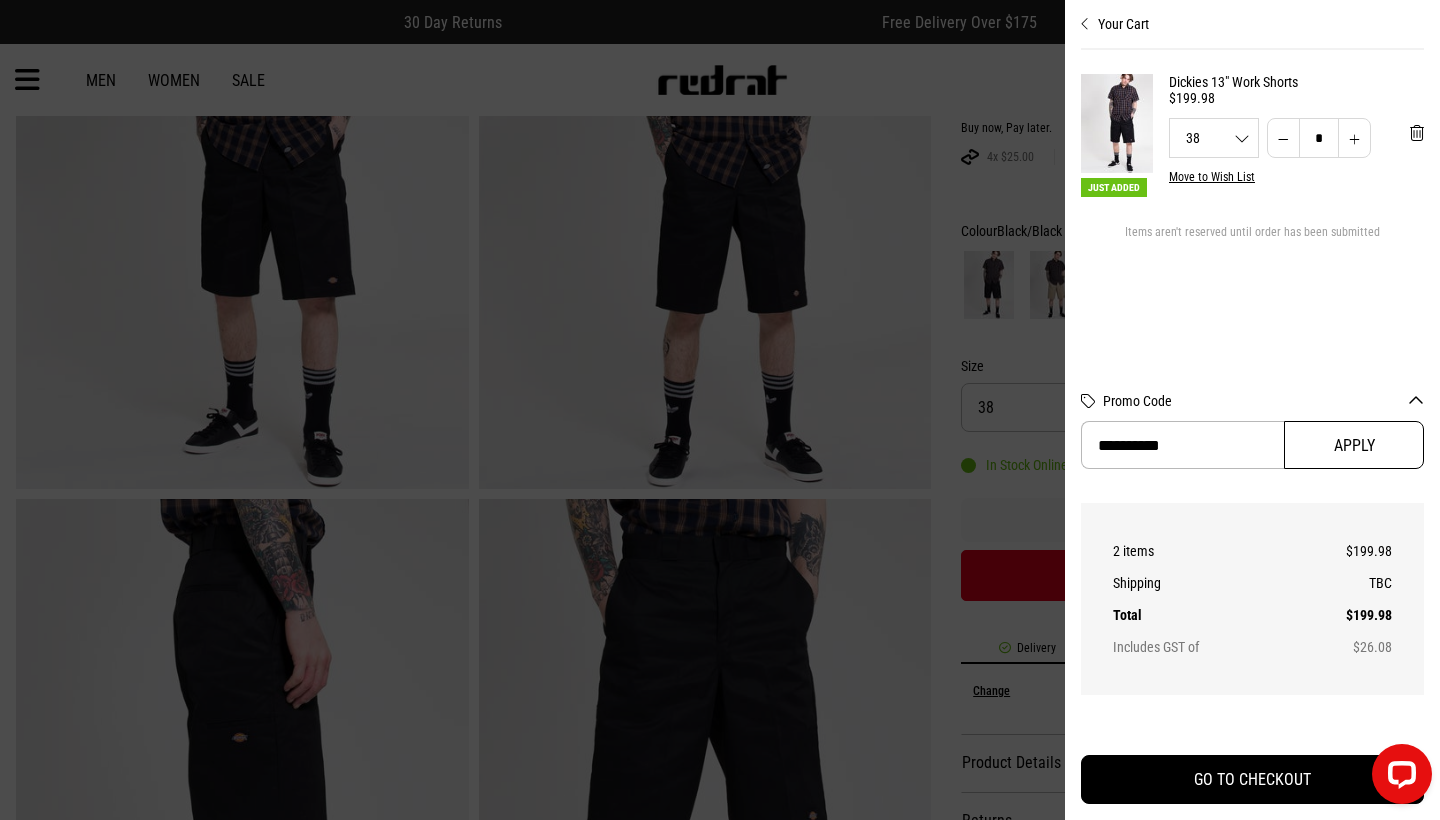 click on "Apply" at bounding box center (1354, 445) 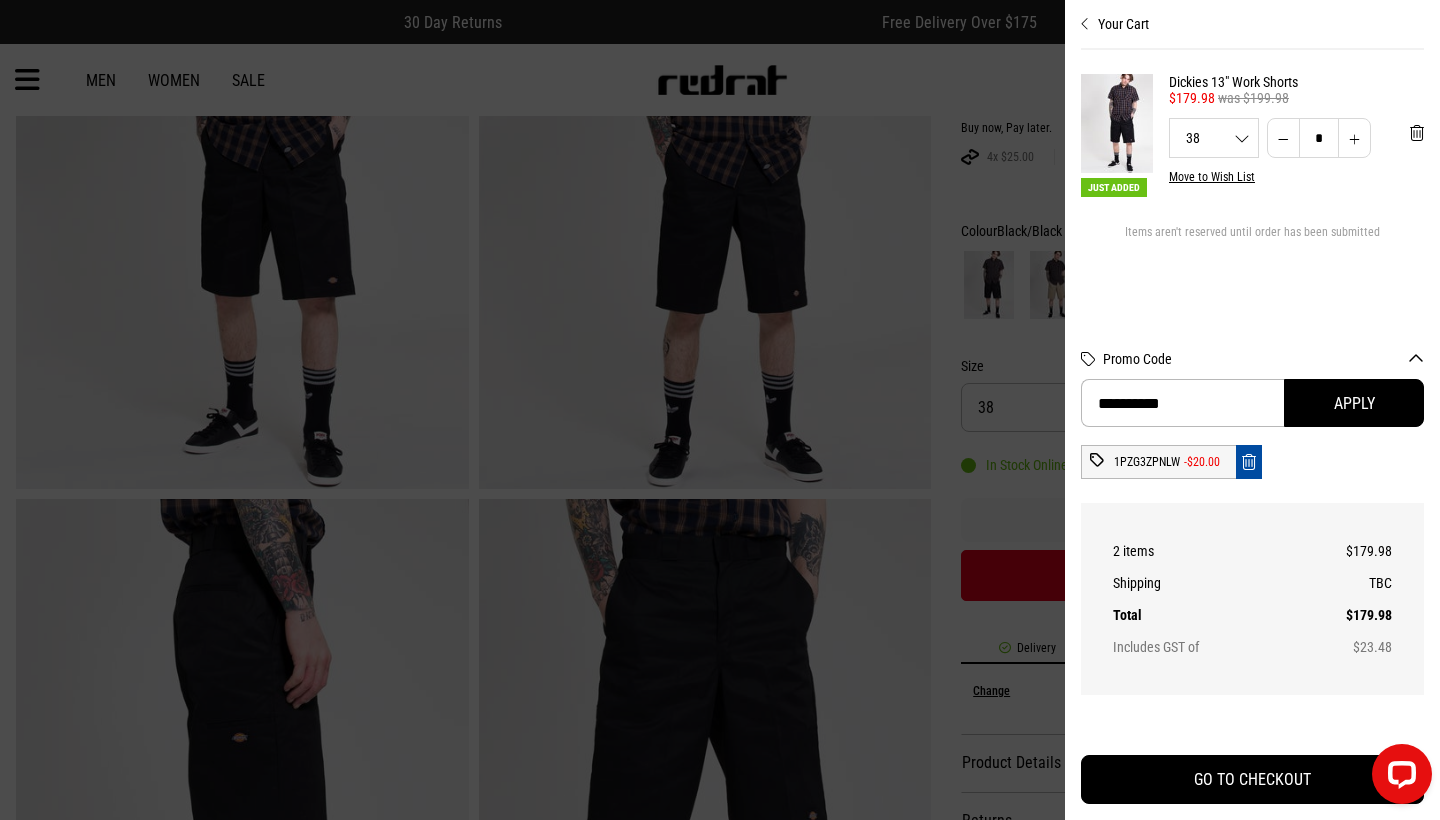click at bounding box center (1283, 138) 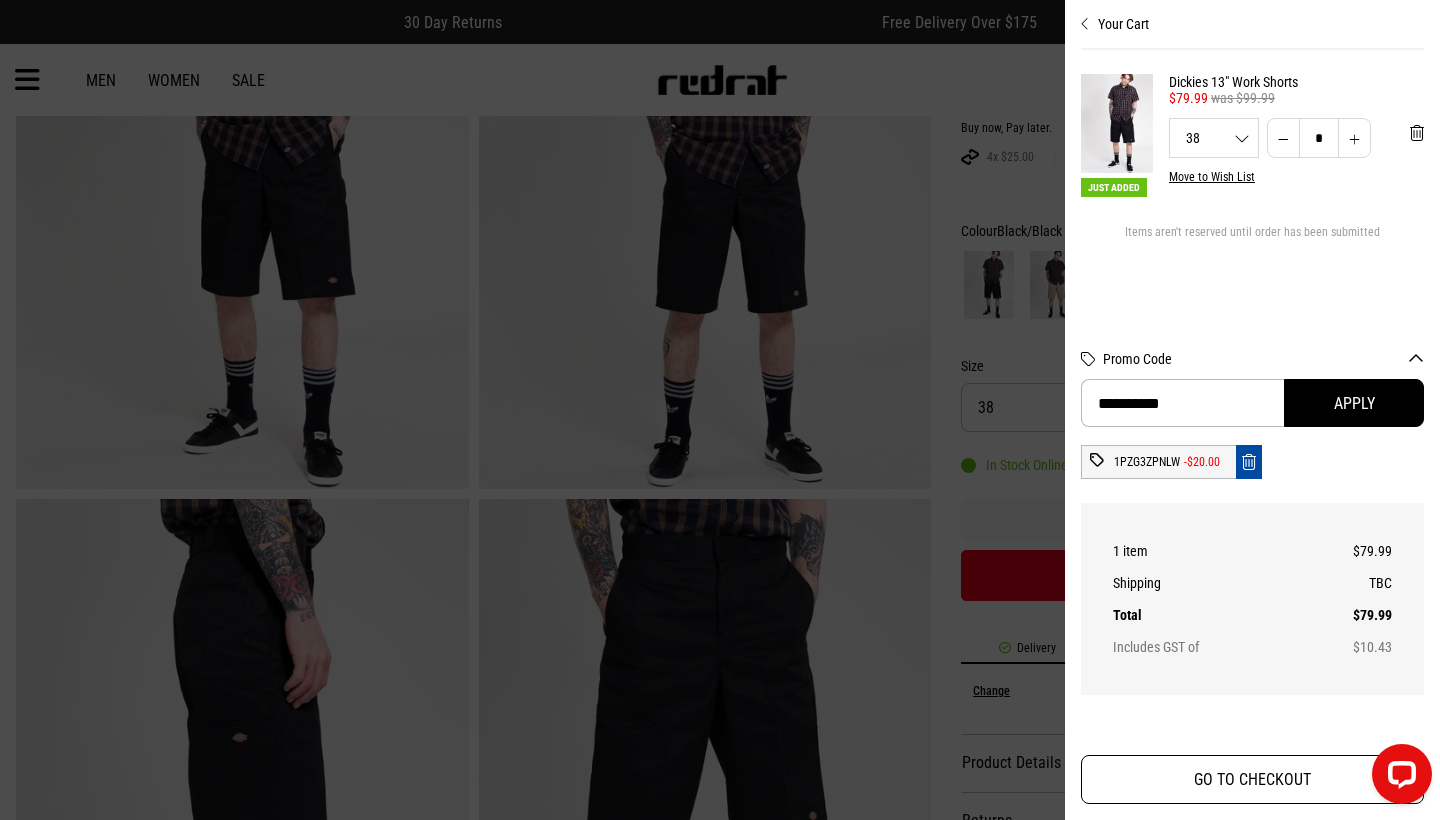 click on "GO TO CHECKOUT" at bounding box center (1252, 779) 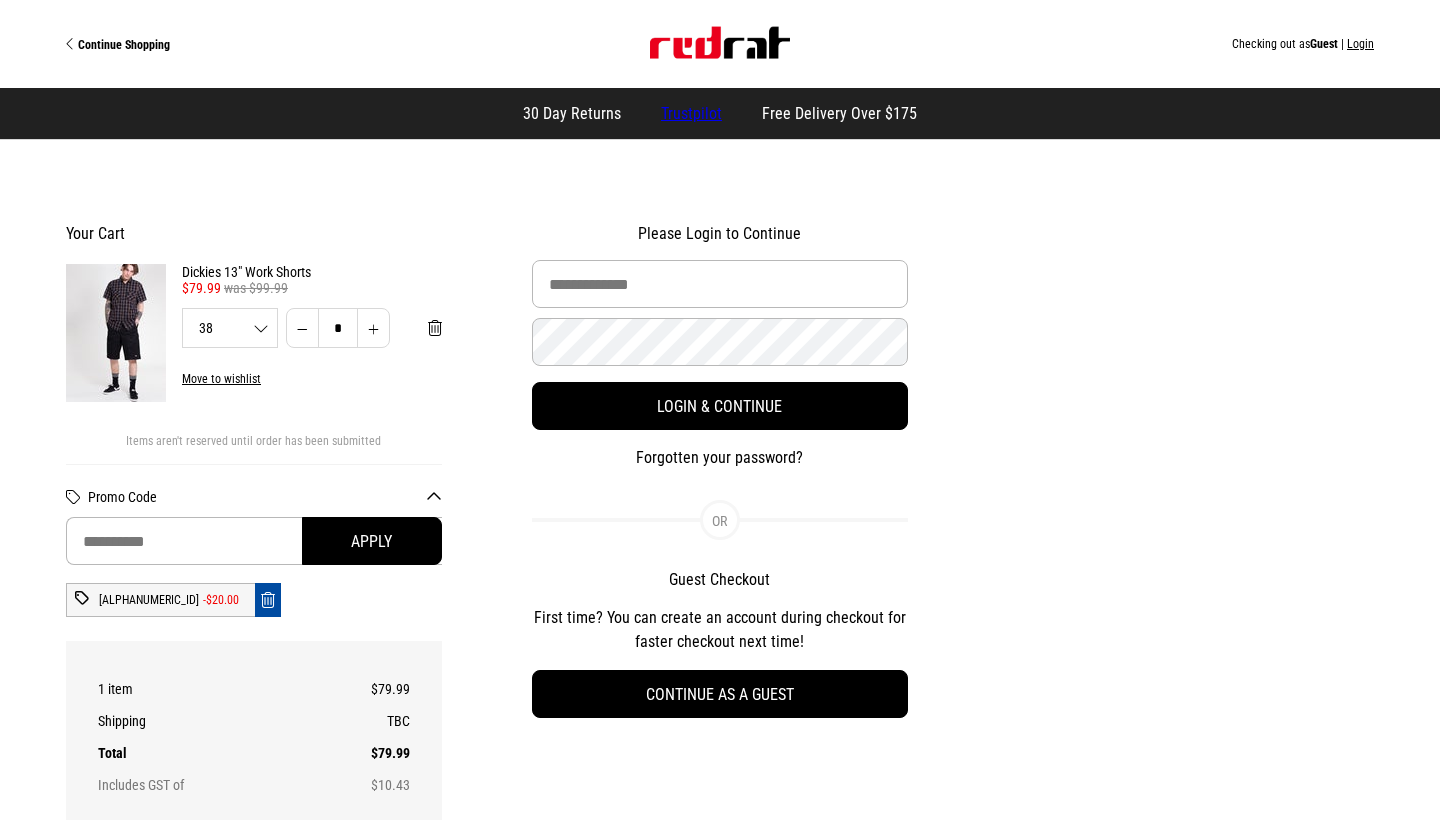 scroll, scrollTop: 0, scrollLeft: 0, axis: both 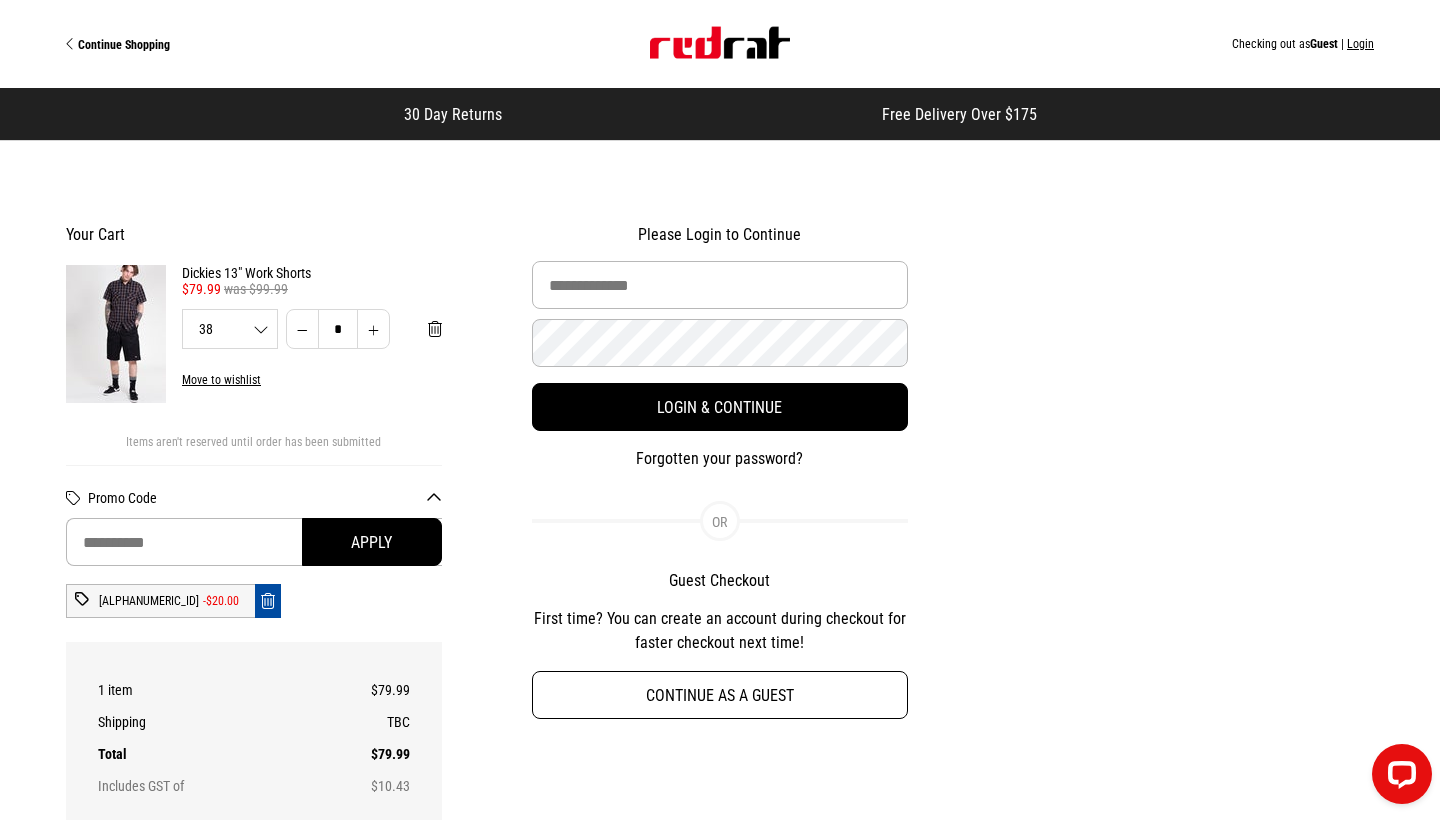 click on "Continue as a guest" at bounding box center (720, 695) 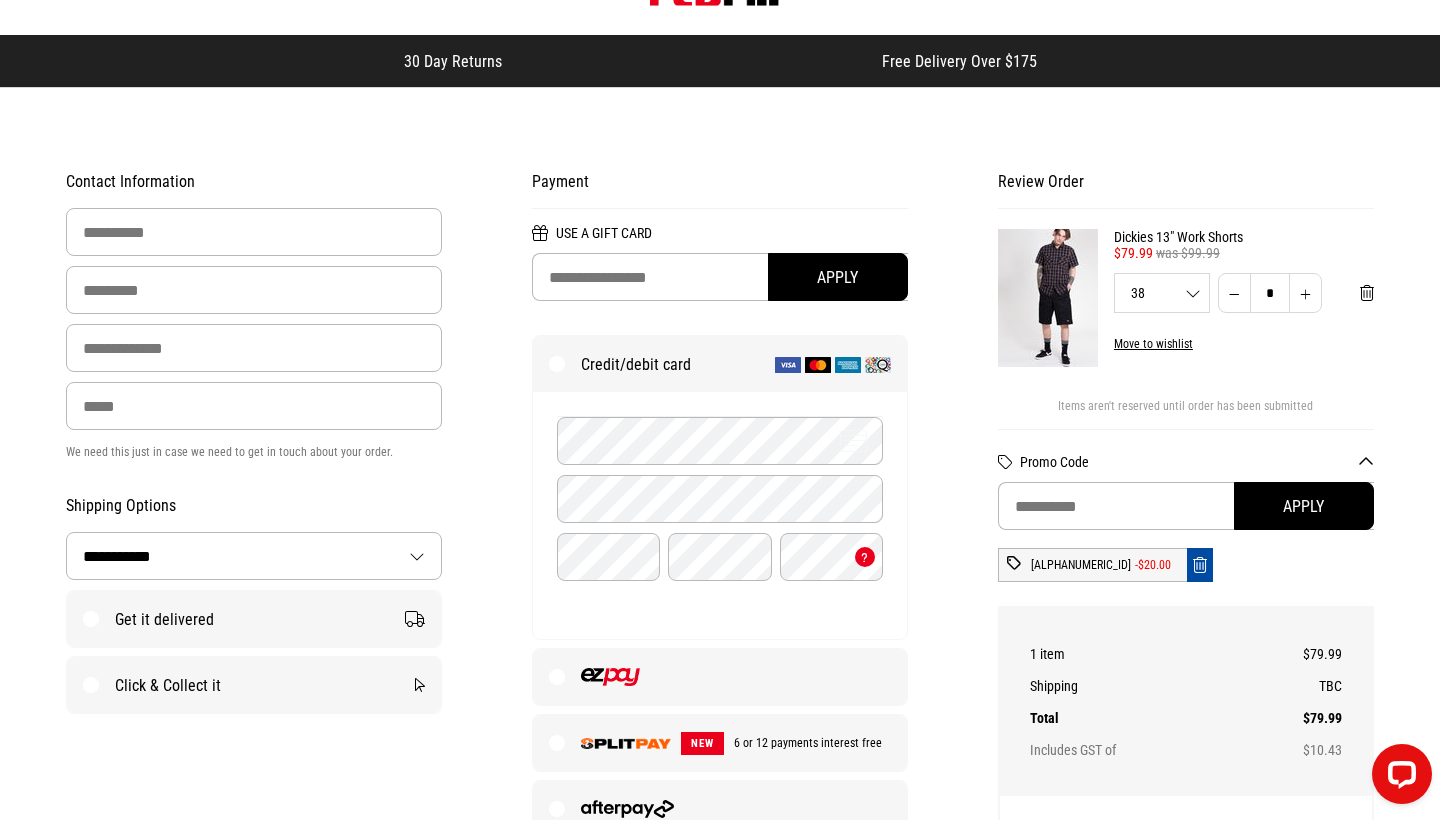 scroll, scrollTop: 53, scrollLeft: 0, axis: vertical 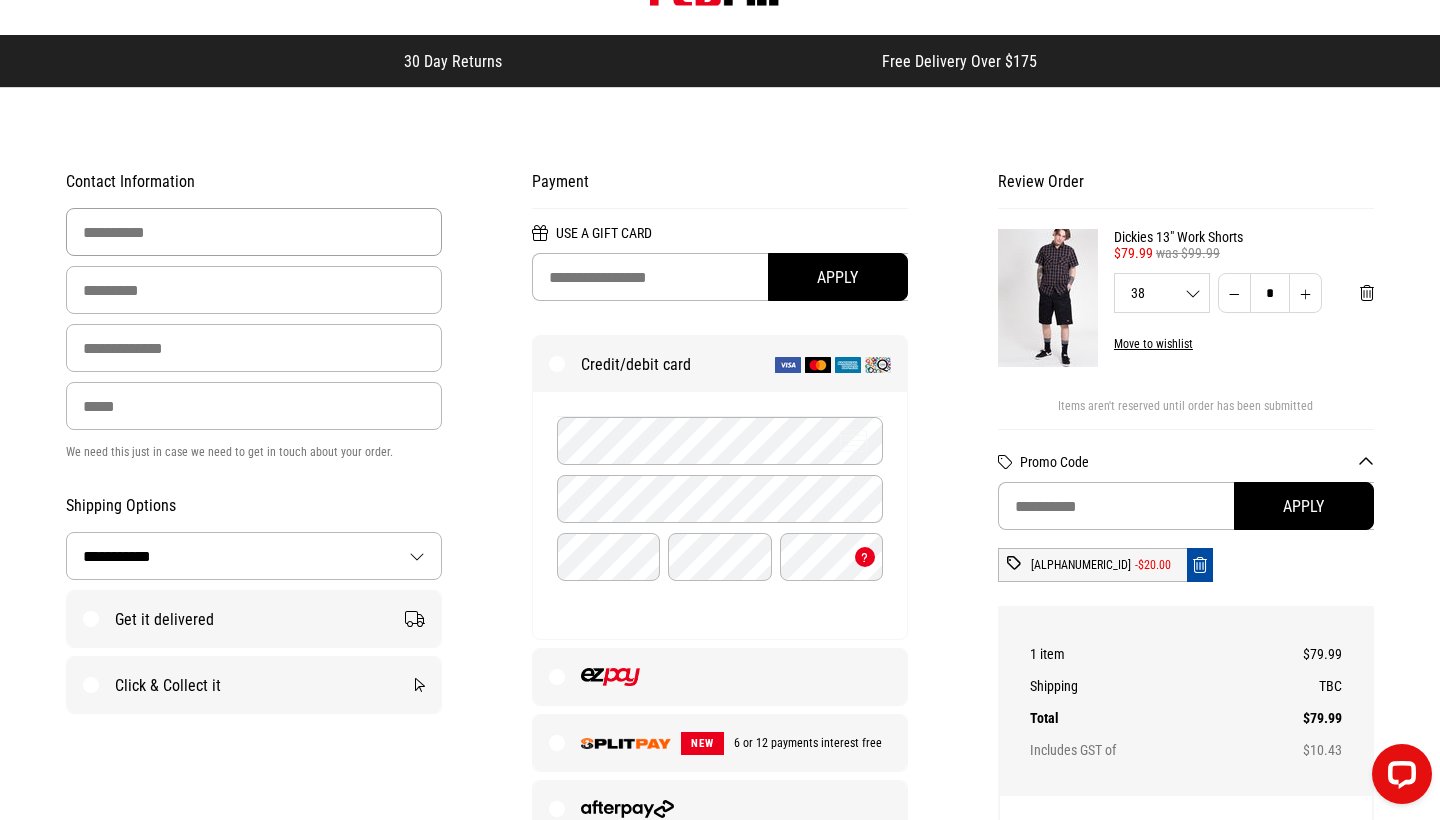 type on "*" 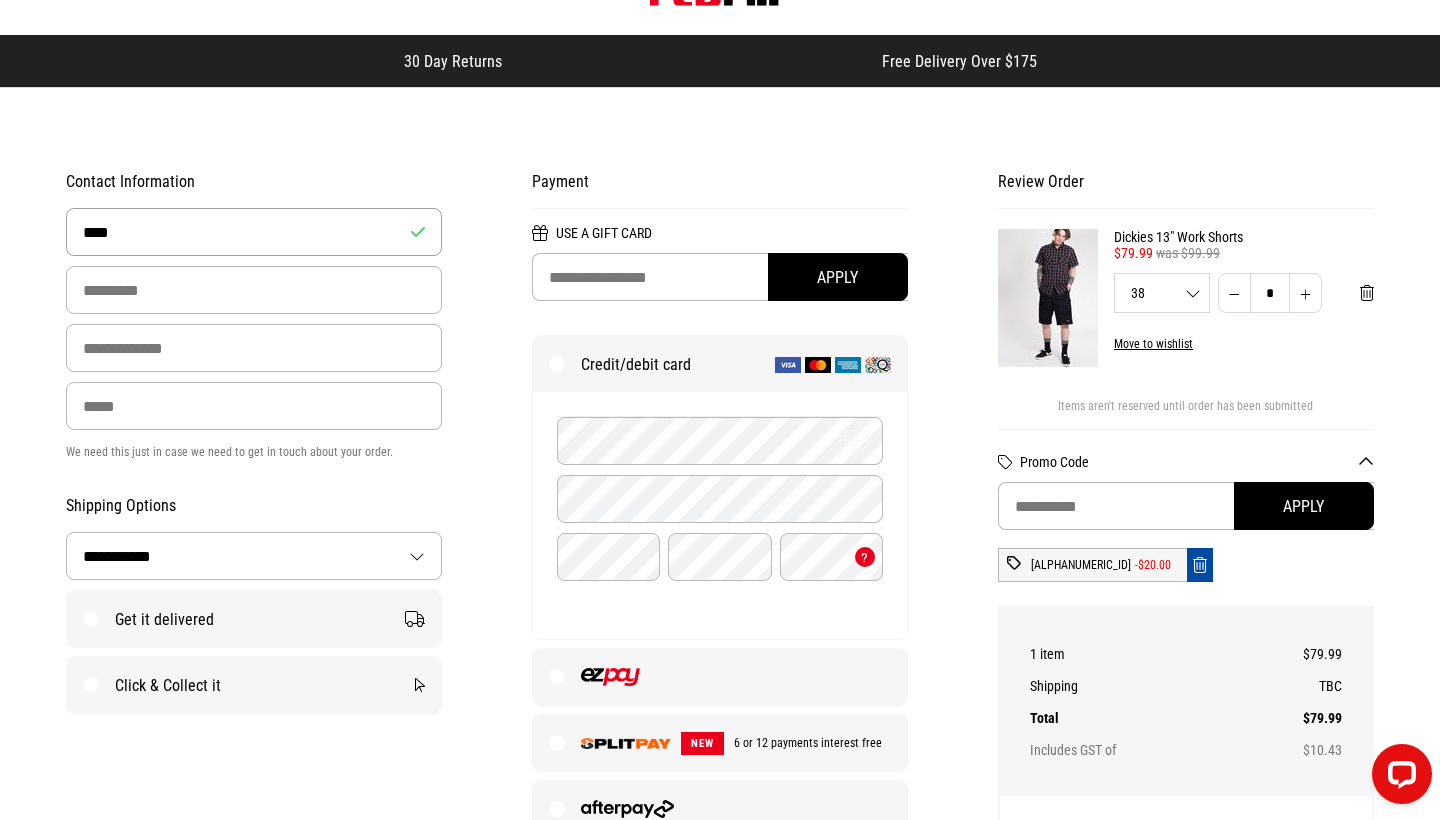 type on "****" 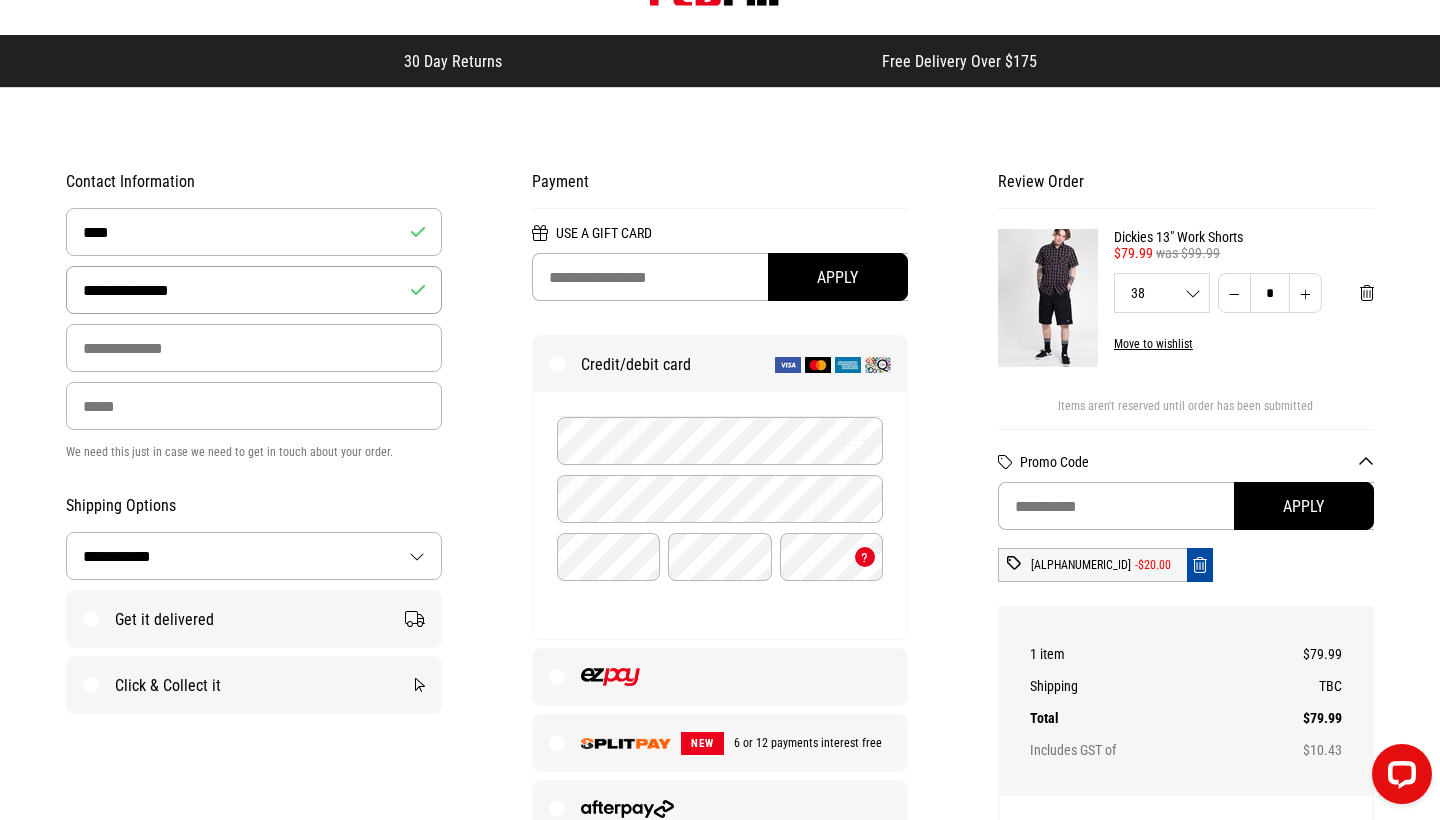 type on "**********" 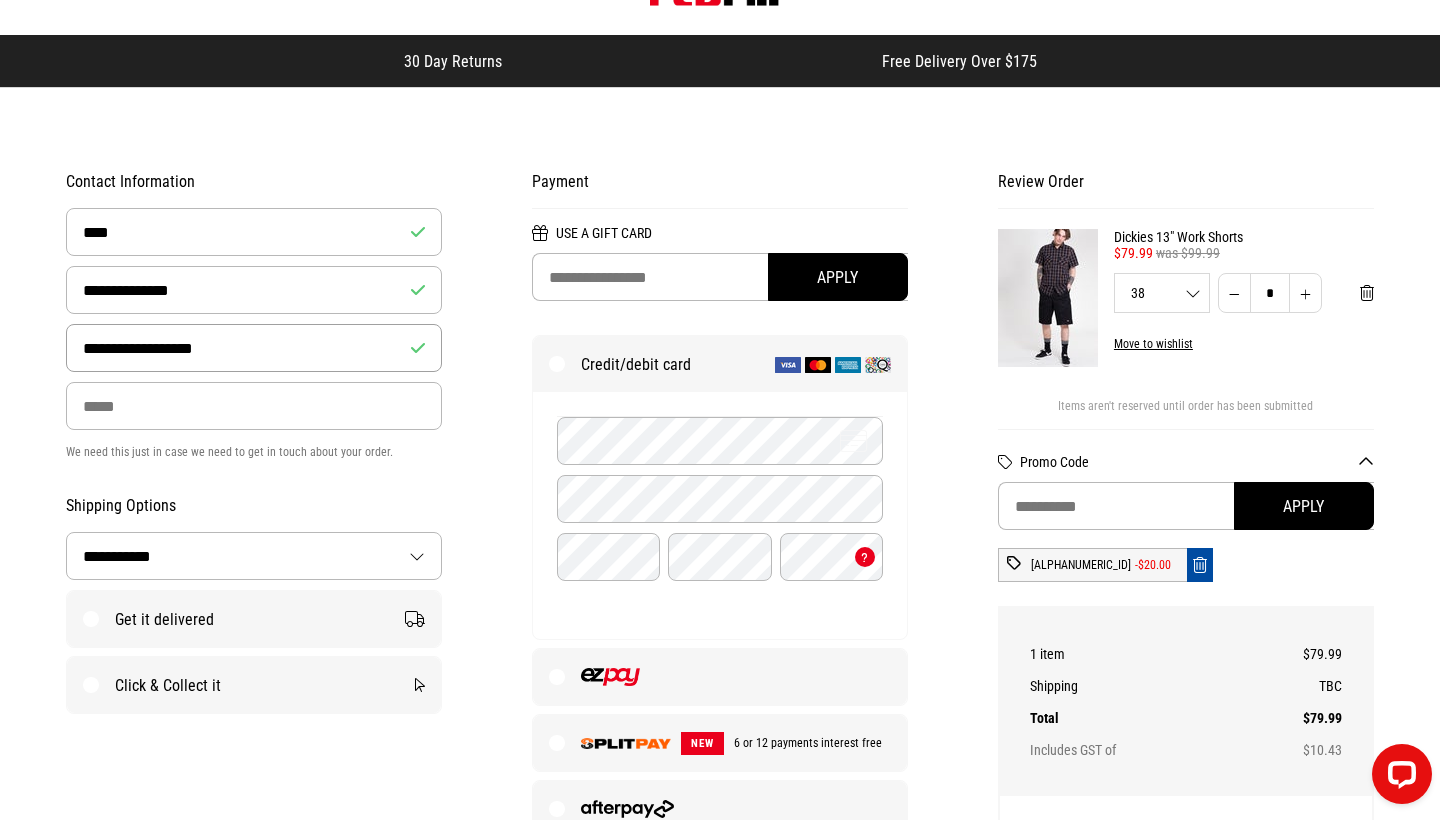 click on "**********" at bounding box center [254, 348] 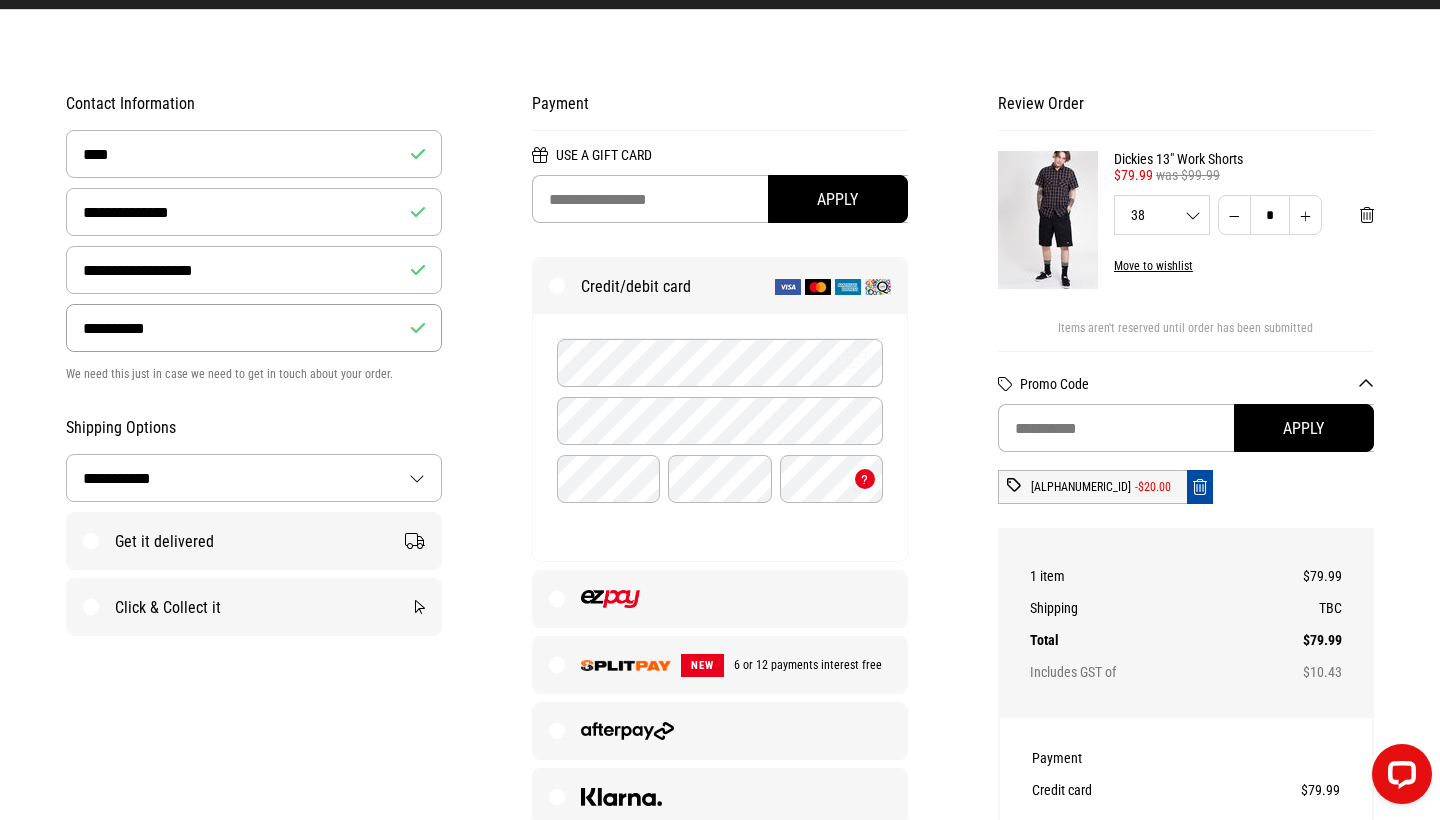 scroll, scrollTop: 134, scrollLeft: 0, axis: vertical 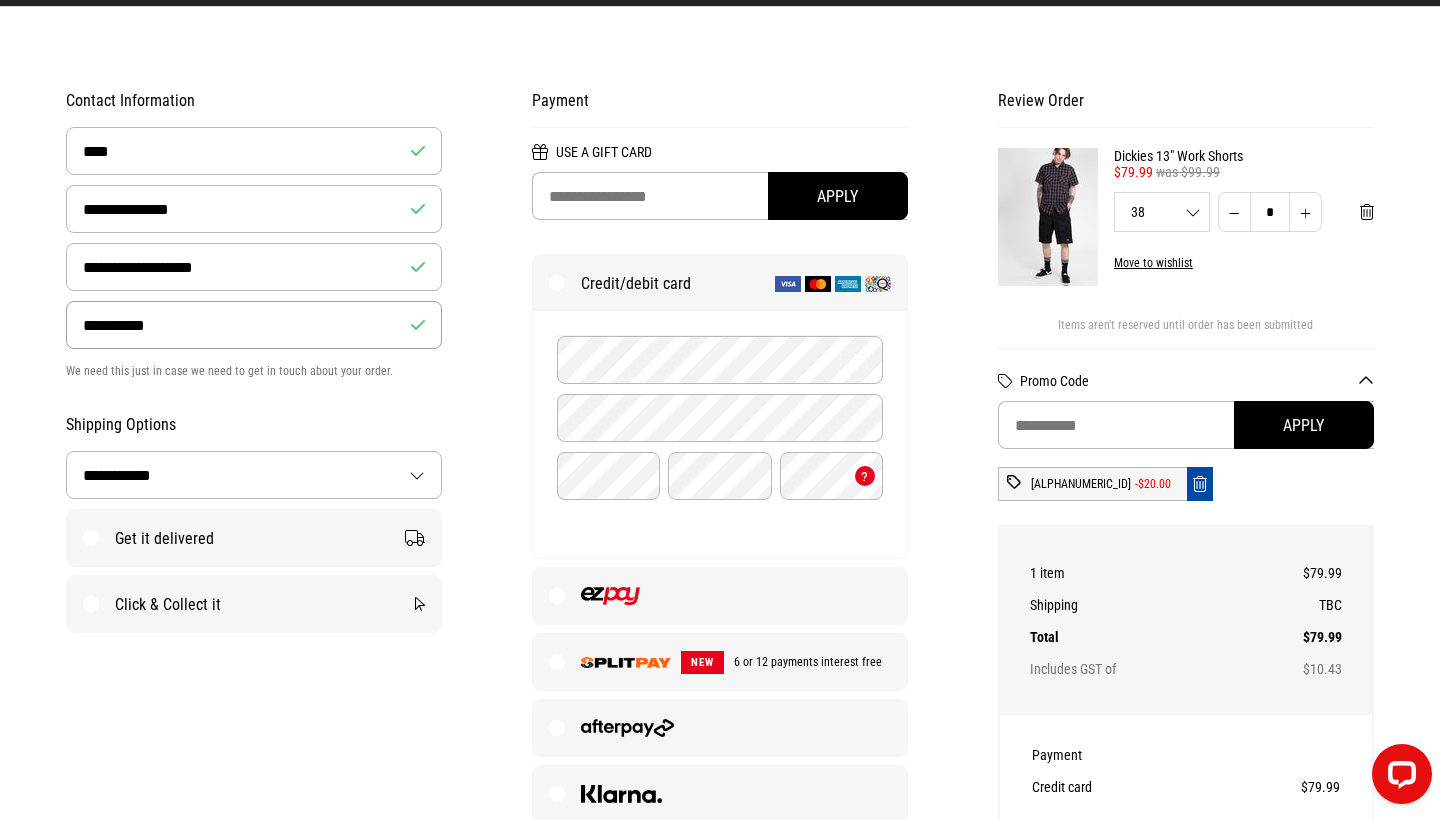 type on "**********" 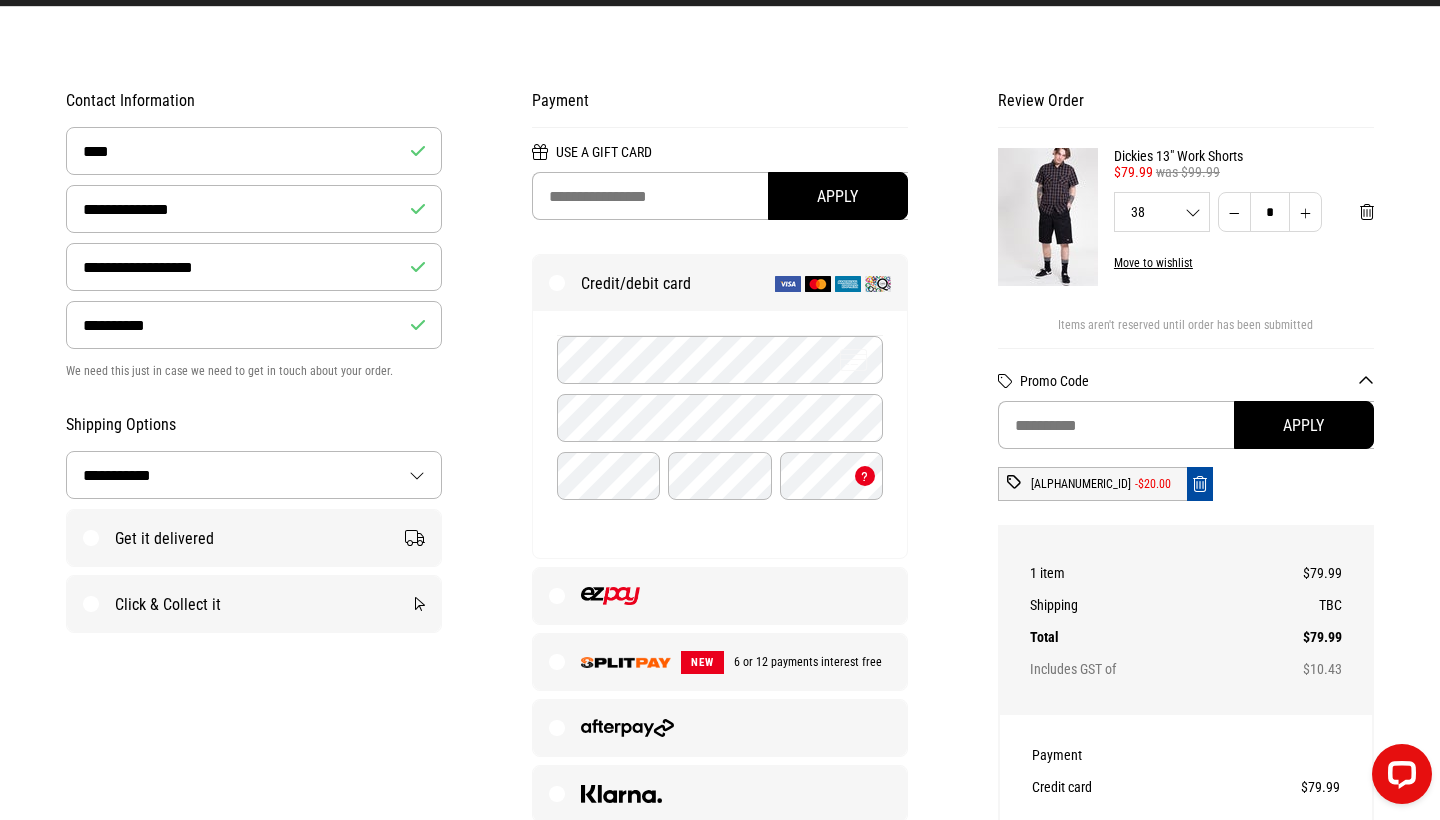 click on "Get it delivered" at bounding box center [254, 538] 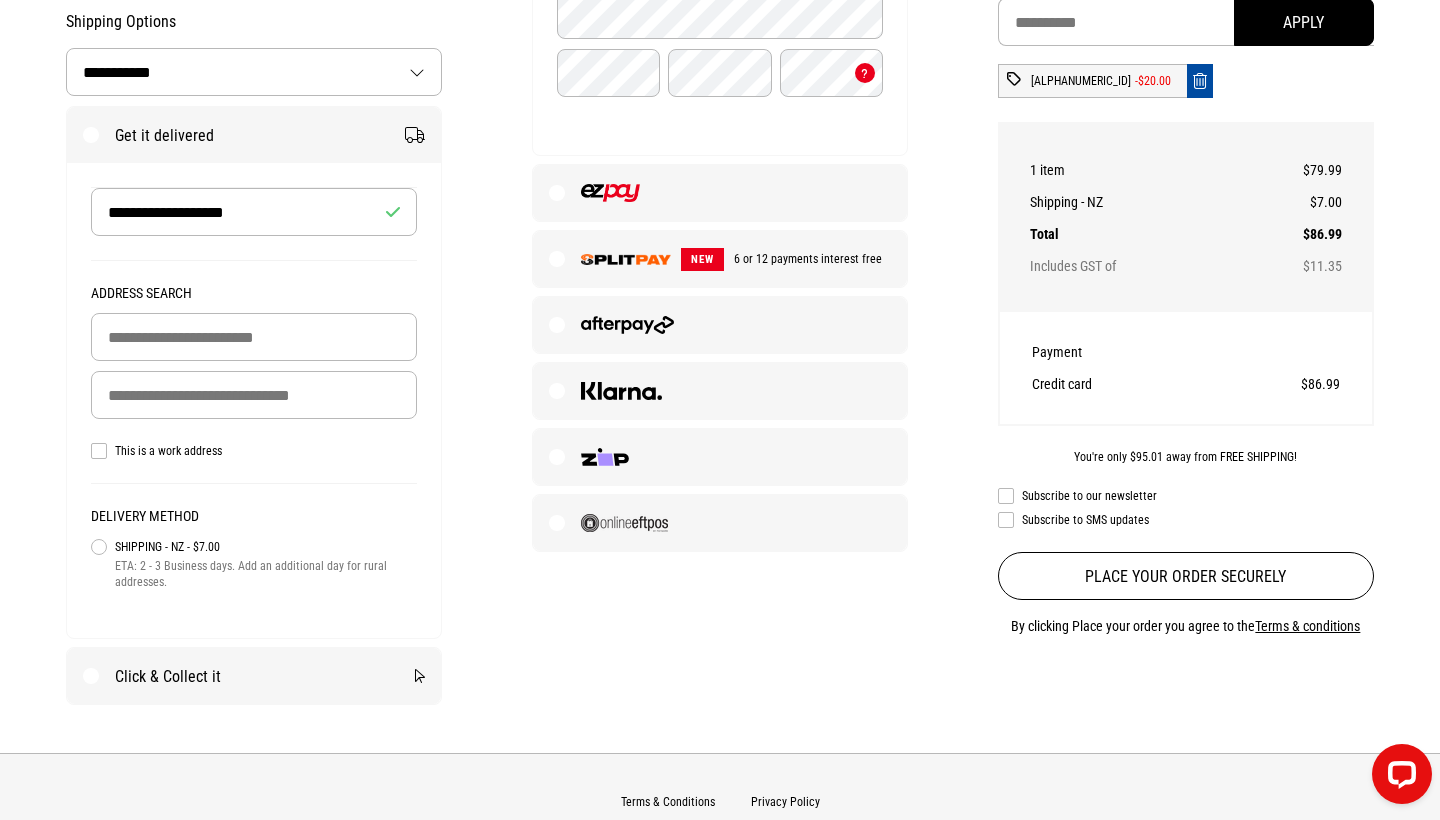 scroll, scrollTop: 540, scrollLeft: 0, axis: vertical 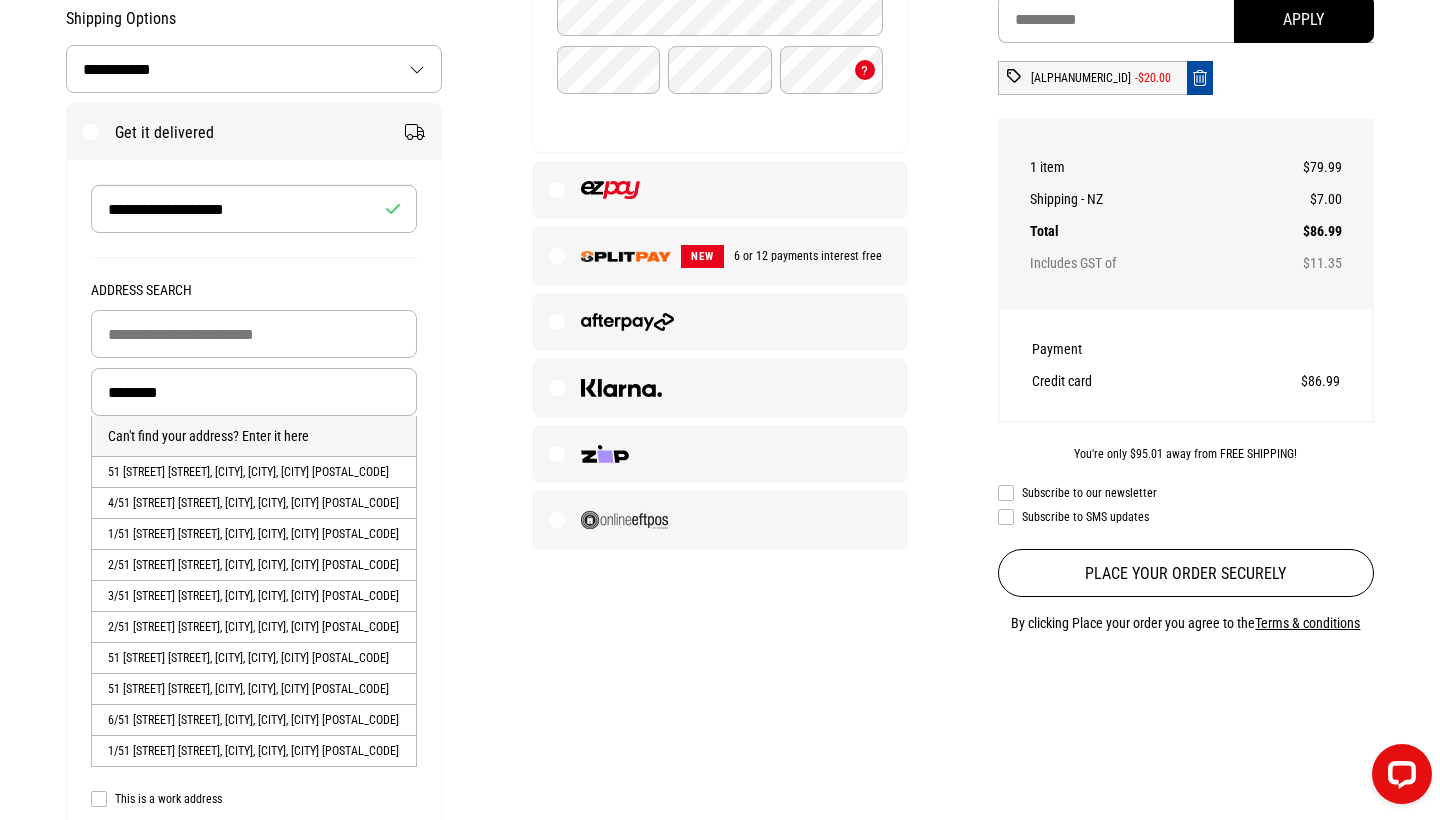 click on "1/51 Tonga Street, Taupo, TAUPO, Taupo District" at bounding box center (254, 533) 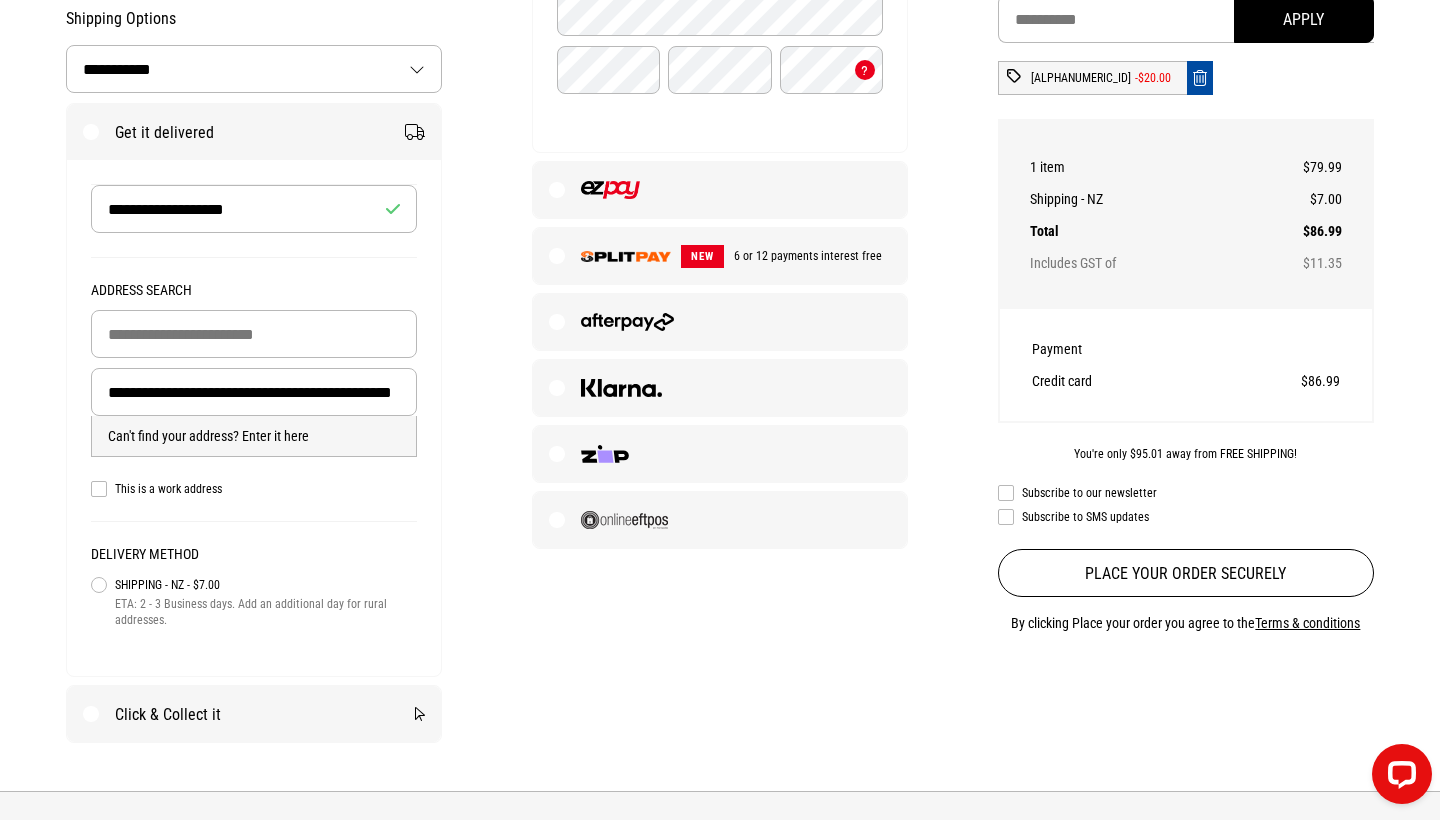 type 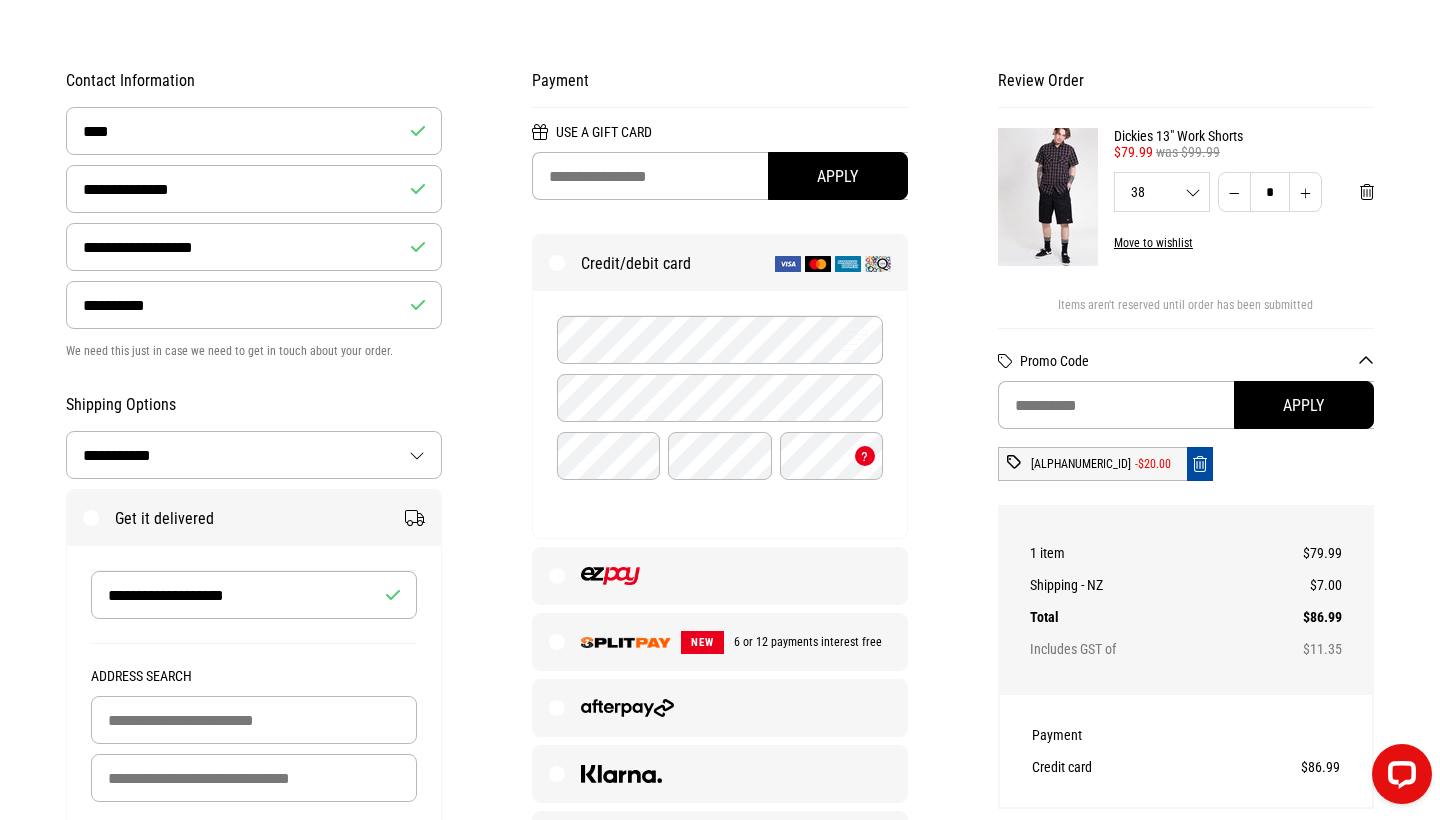 scroll, scrollTop: 147, scrollLeft: 0, axis: vertical 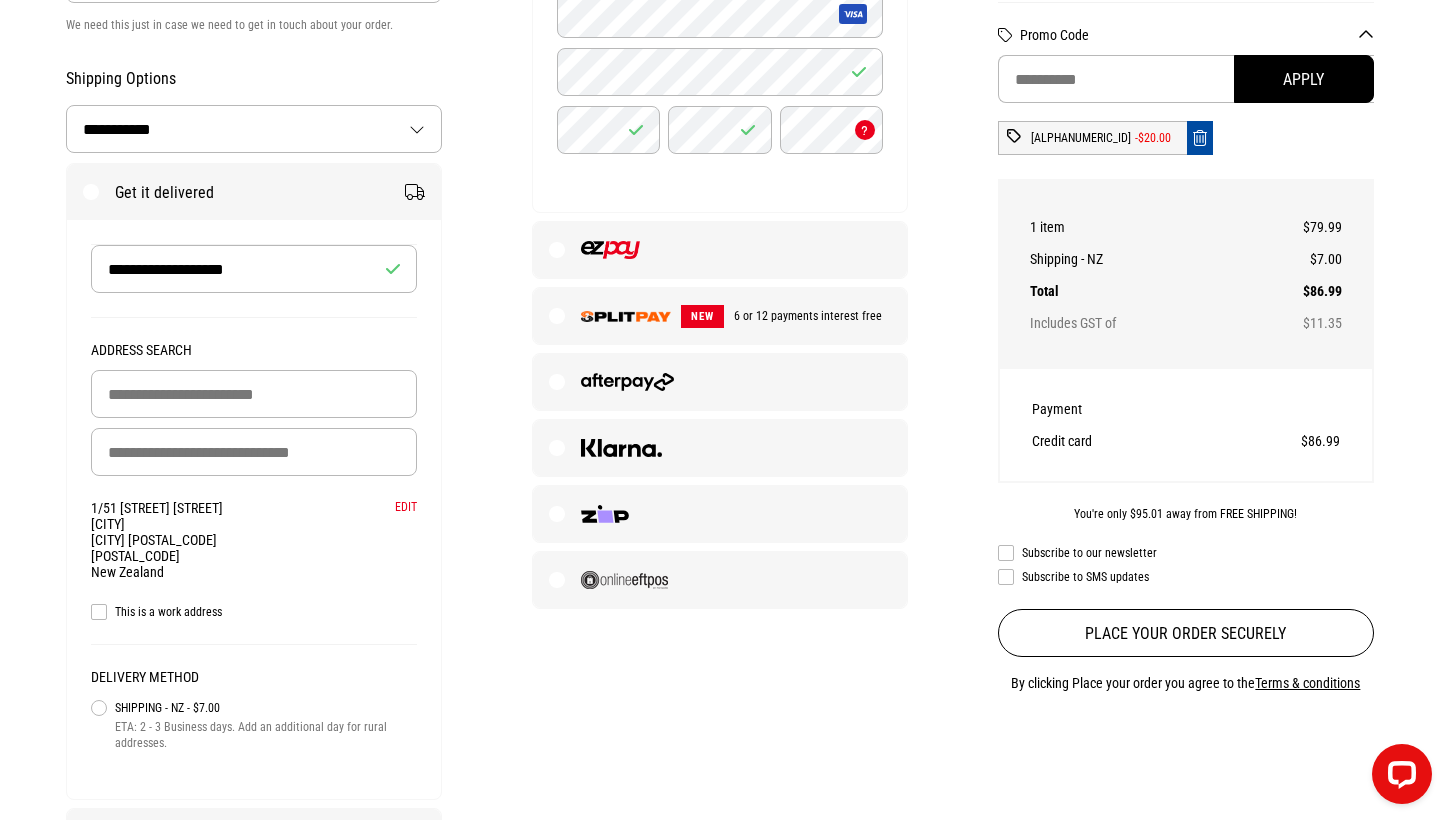 click on "Subscribe to our newsletter" at bounding box center (1186, 553) 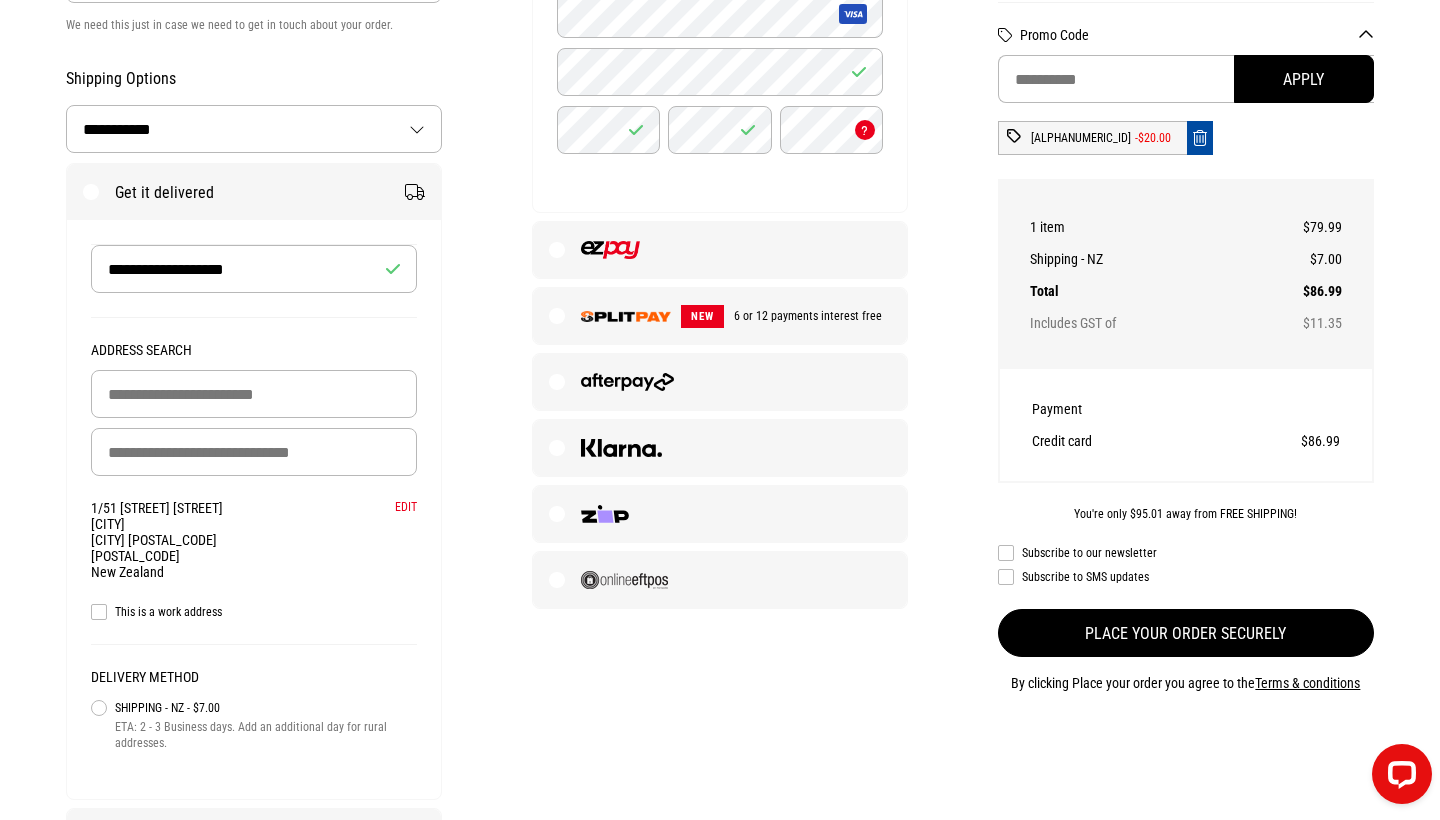 click on "Place your order securely" at bounding box center [1186, 633] 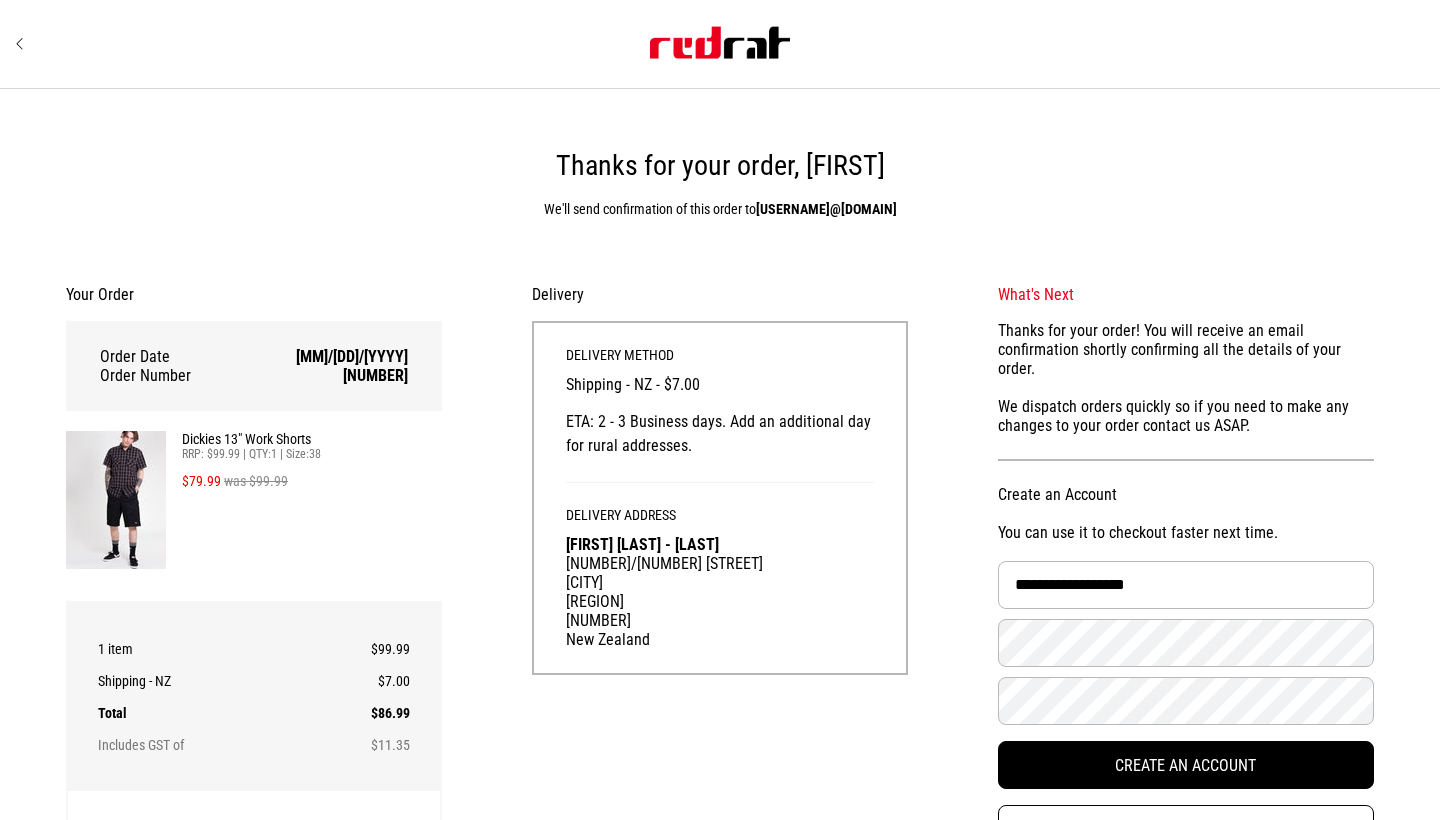 scroll, scrollTop: 0, scrollLeft: 0, axis: both 